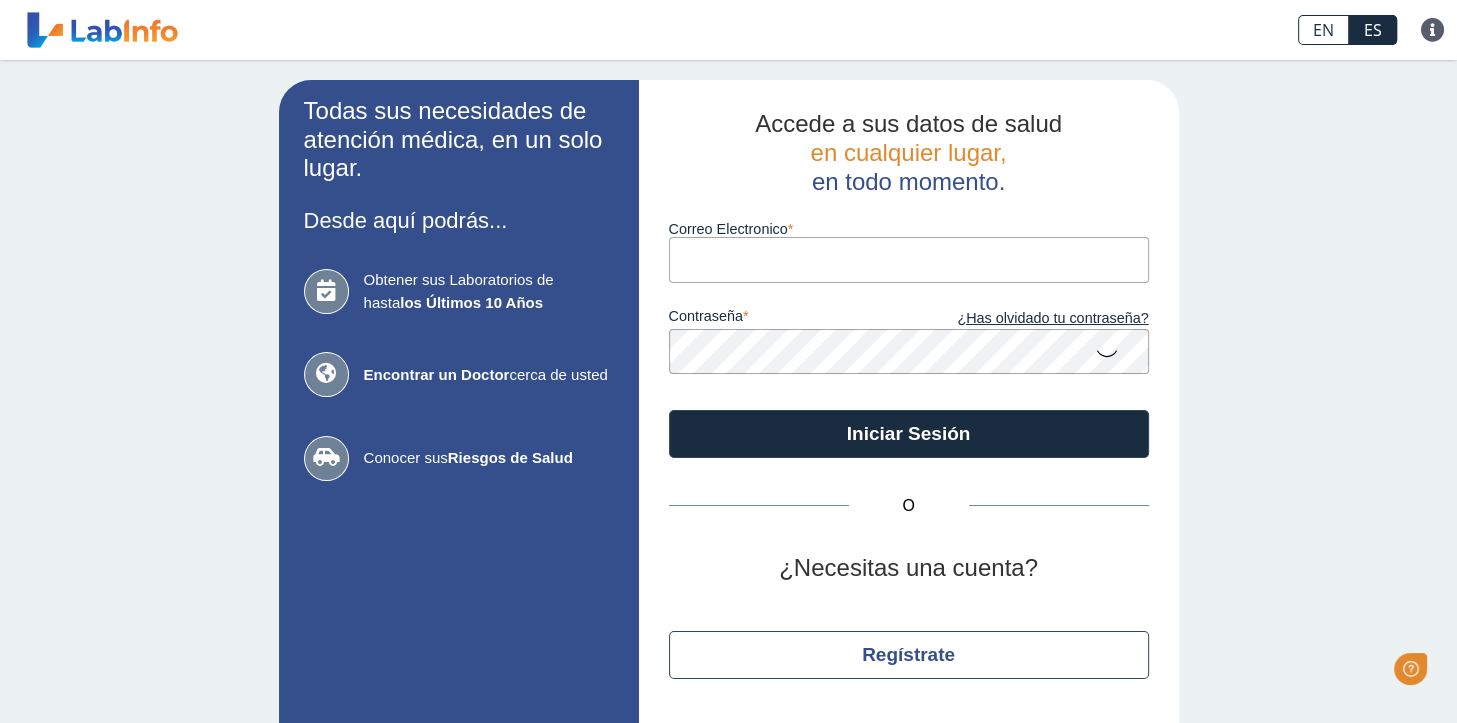 scroll, scrollTop: 0, scrollLeft: 0, axis: both 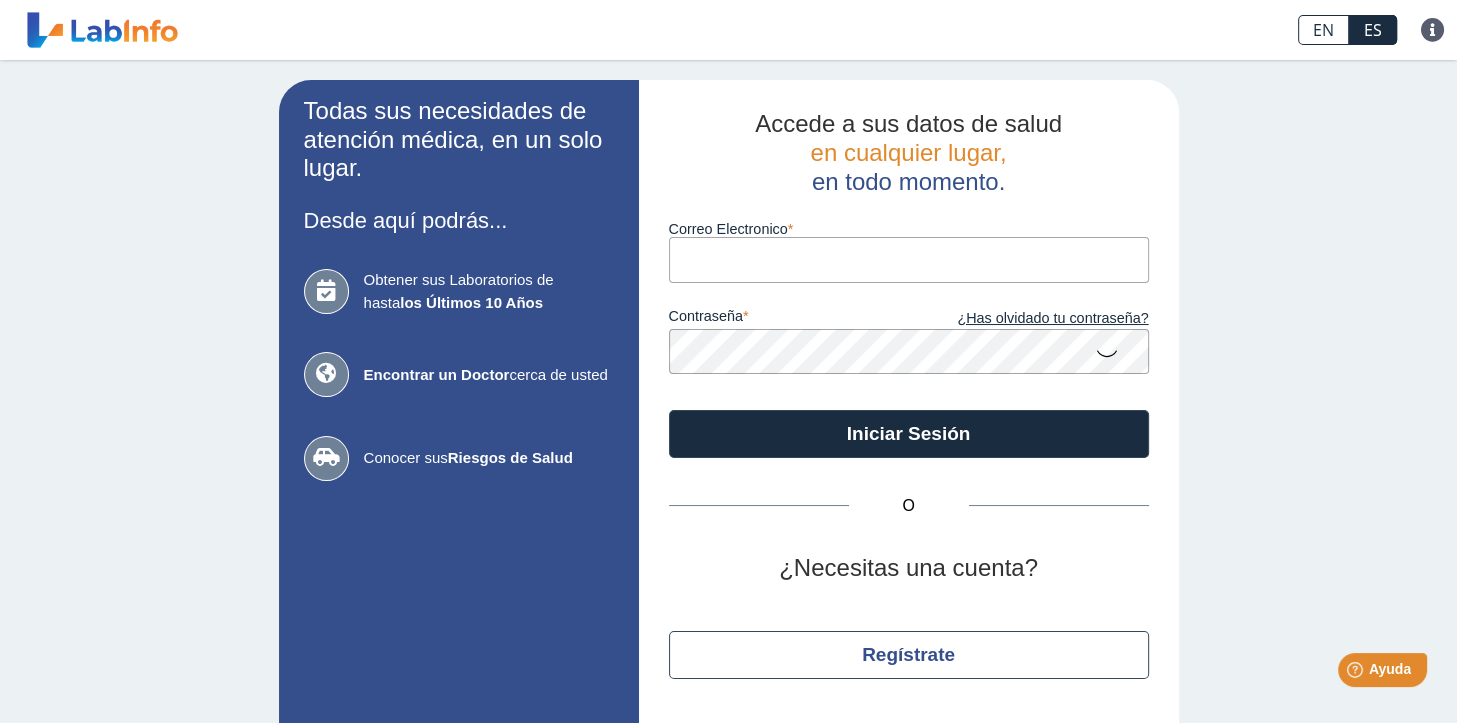 click on "Correo Electronico" at bounding box center (909, 259) 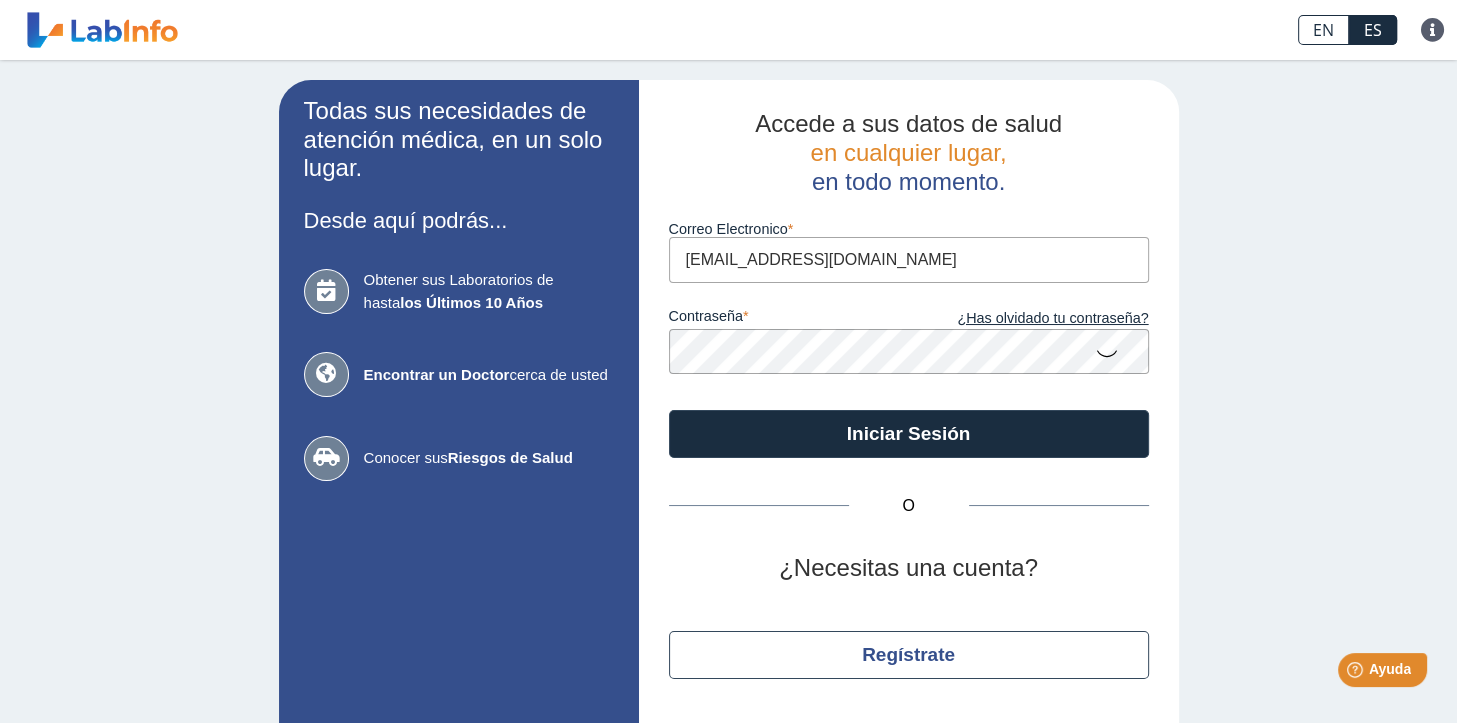 type on "[EMAIL_ADDRESS][DOMAIN_NAME]" 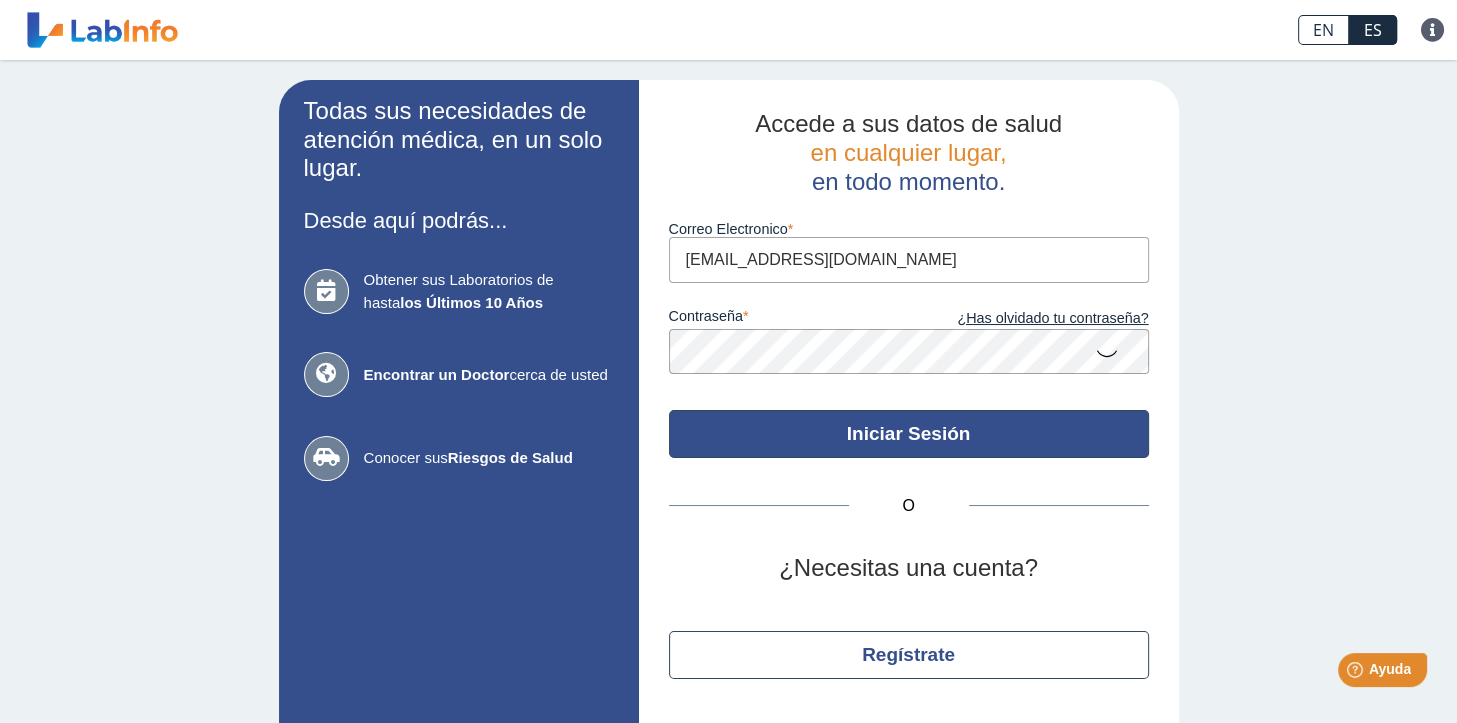 click on "Iniciar Sesión" 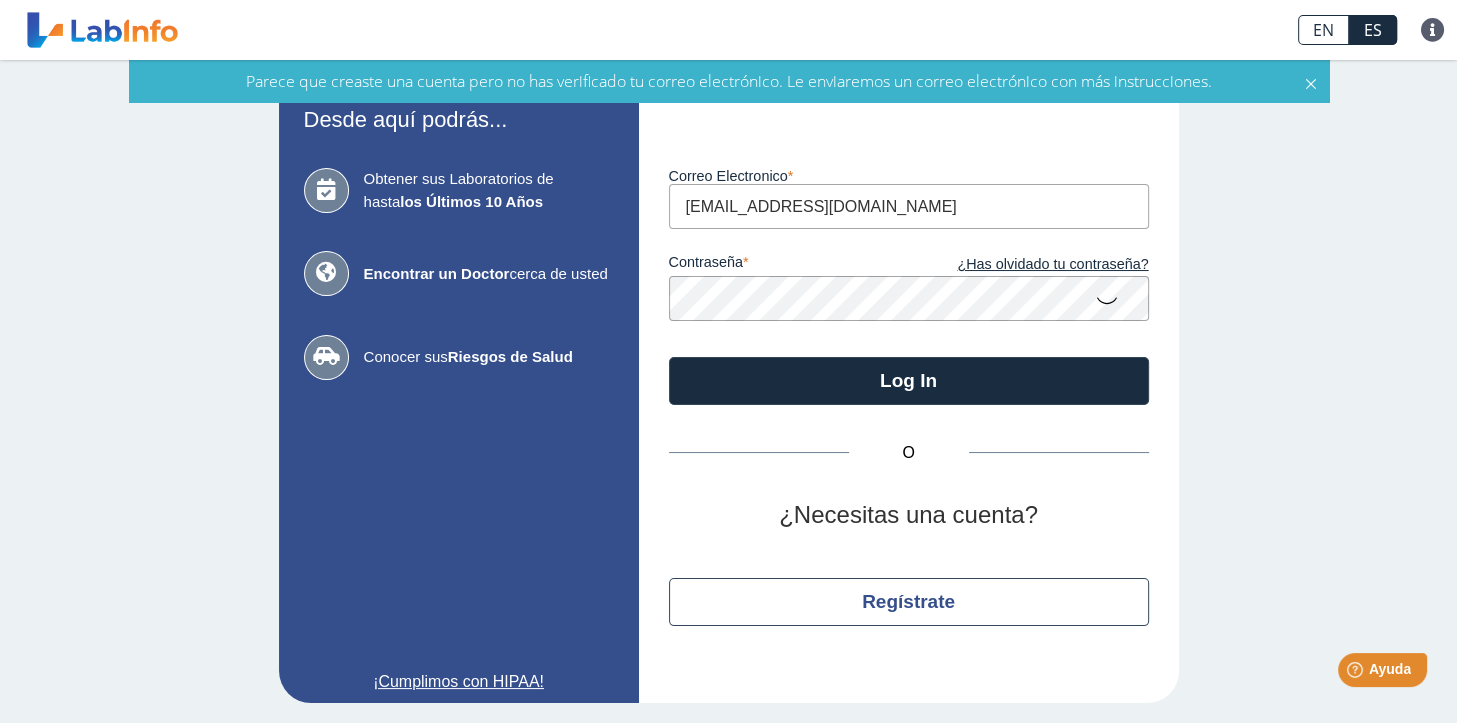 scroll, scrollTop: 56, scrollLeft: 0, axis: vertical 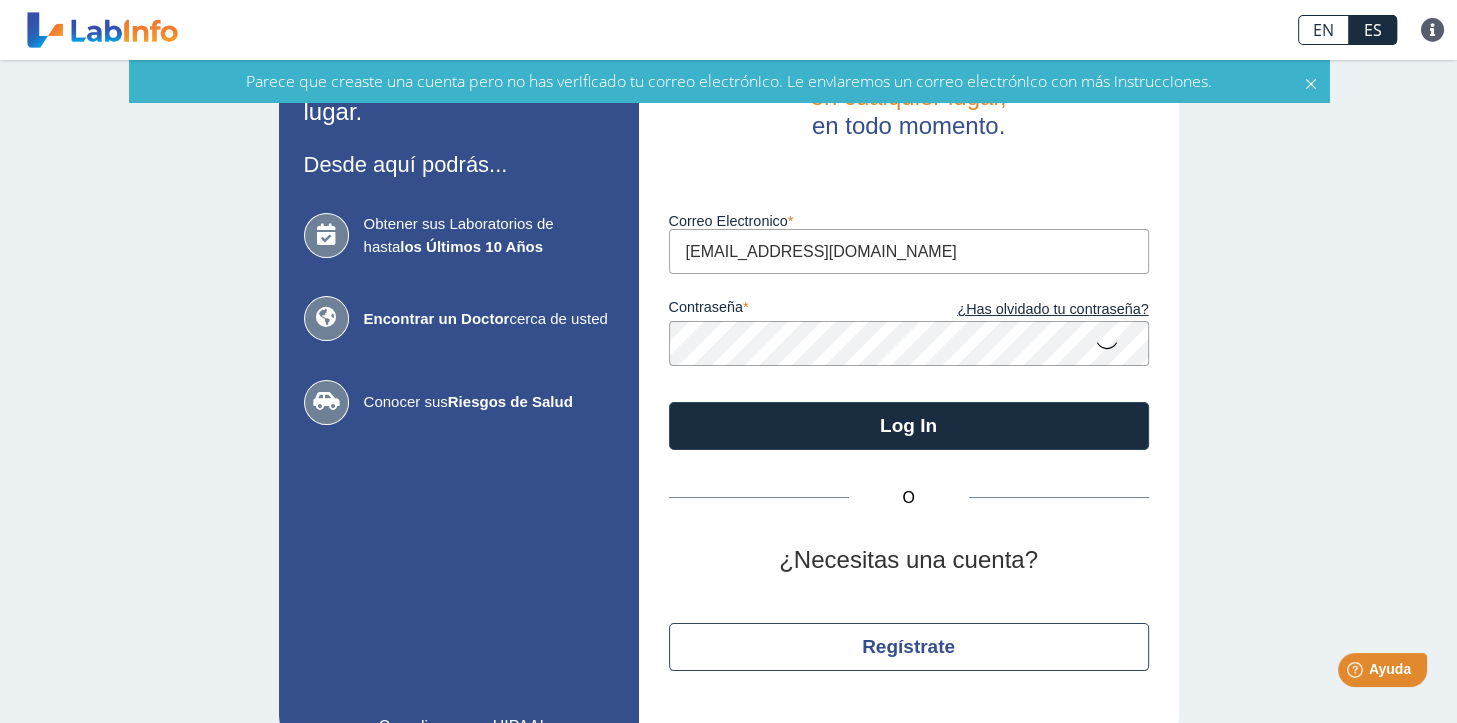 click on "Parece que creaste una cuenta pero no has verificado tu correo electrónico. Le enviaremos un correo electrónico con más instrucciones." 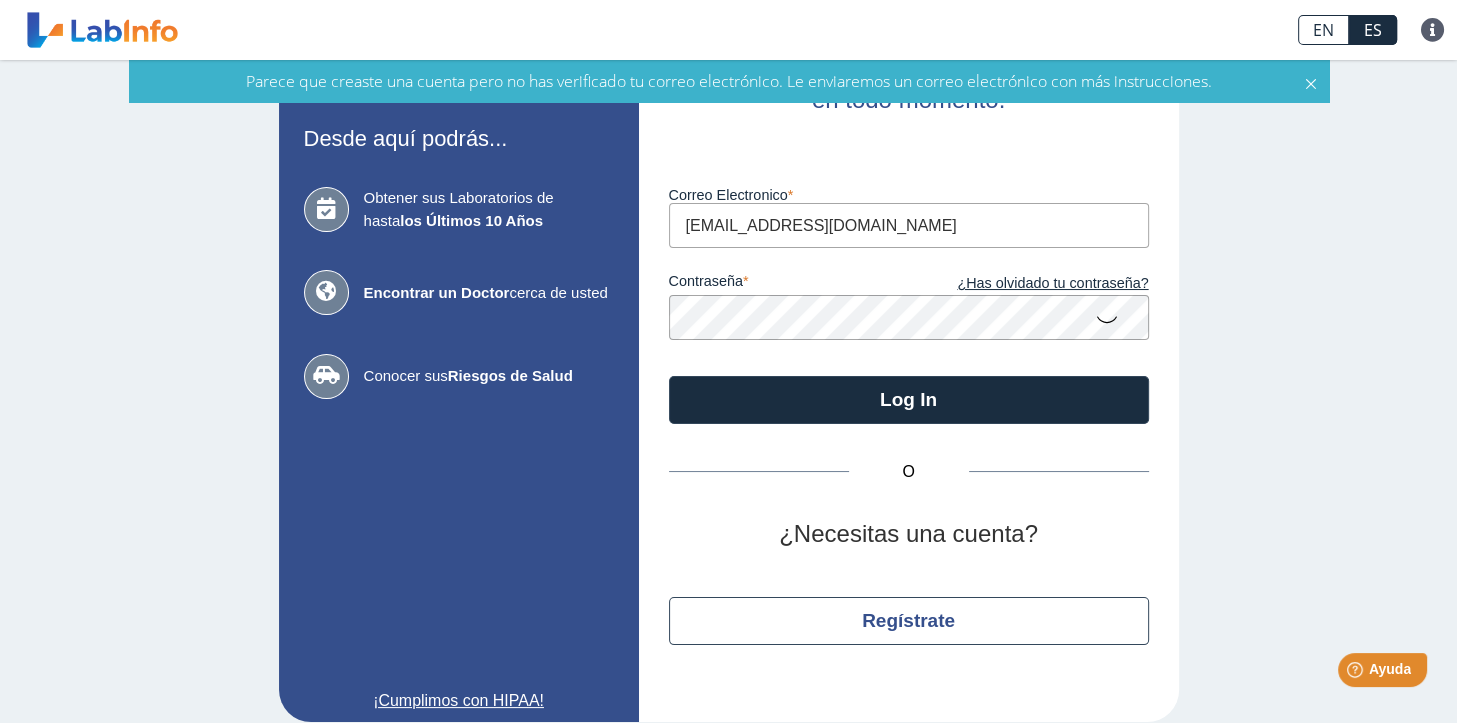 scroll, scrollTop: 72, scrollLeft: 0, axis: vertical 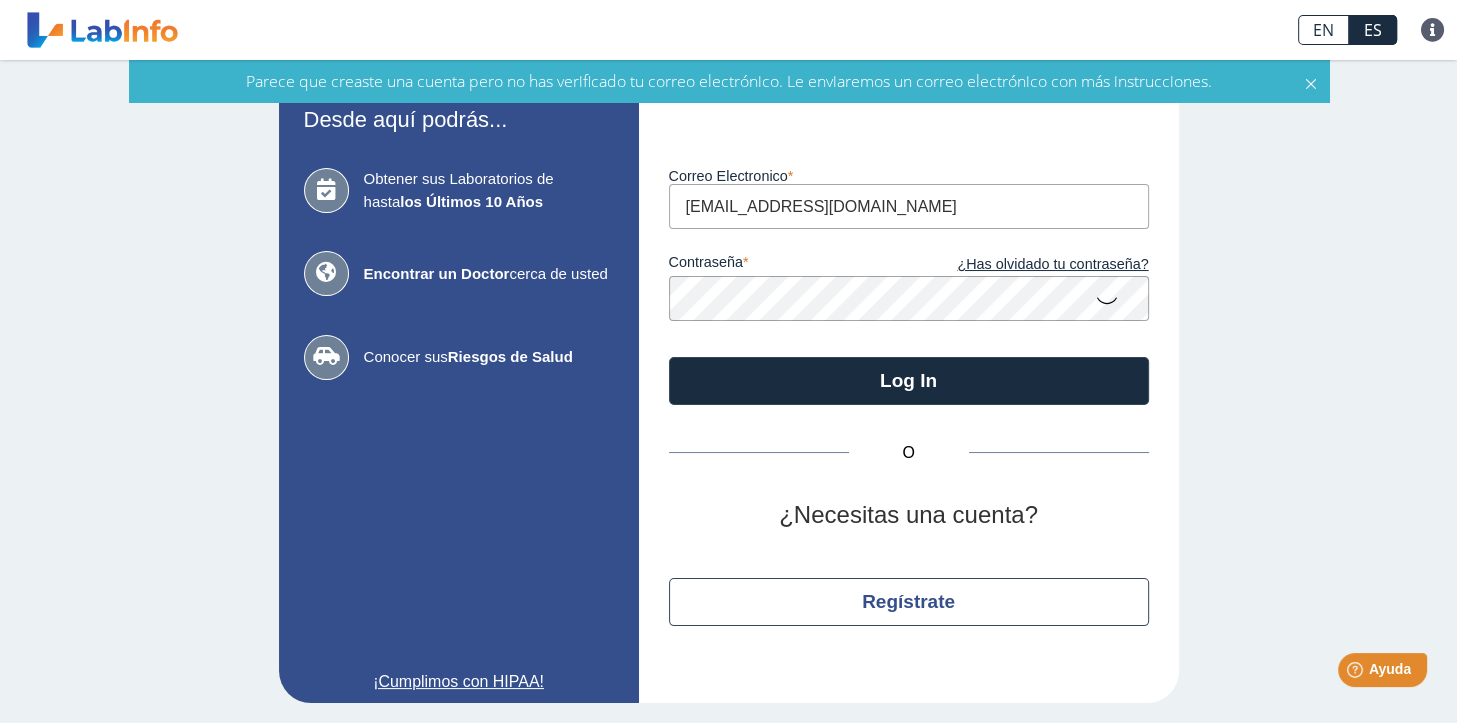 click 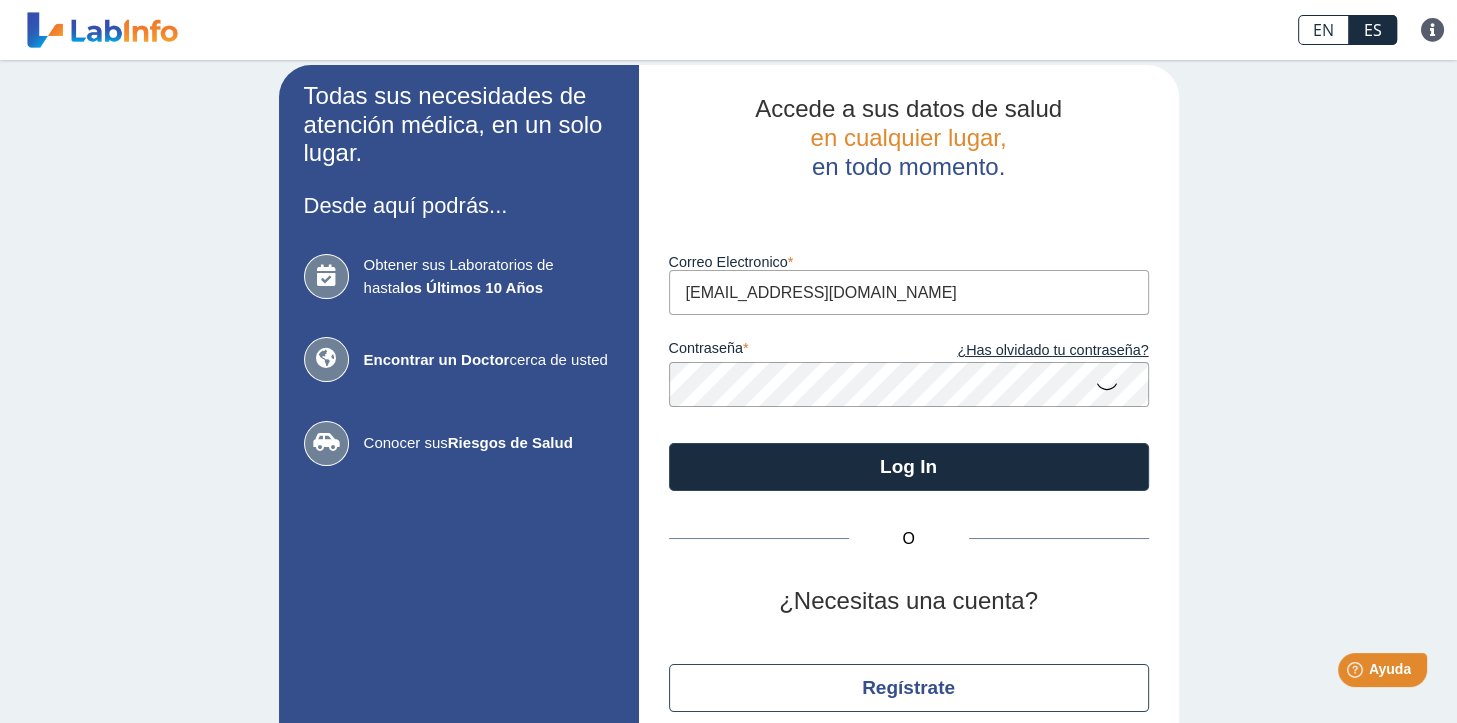 scroll, scrollTop: 0, scrollLeft: 0, axis: both 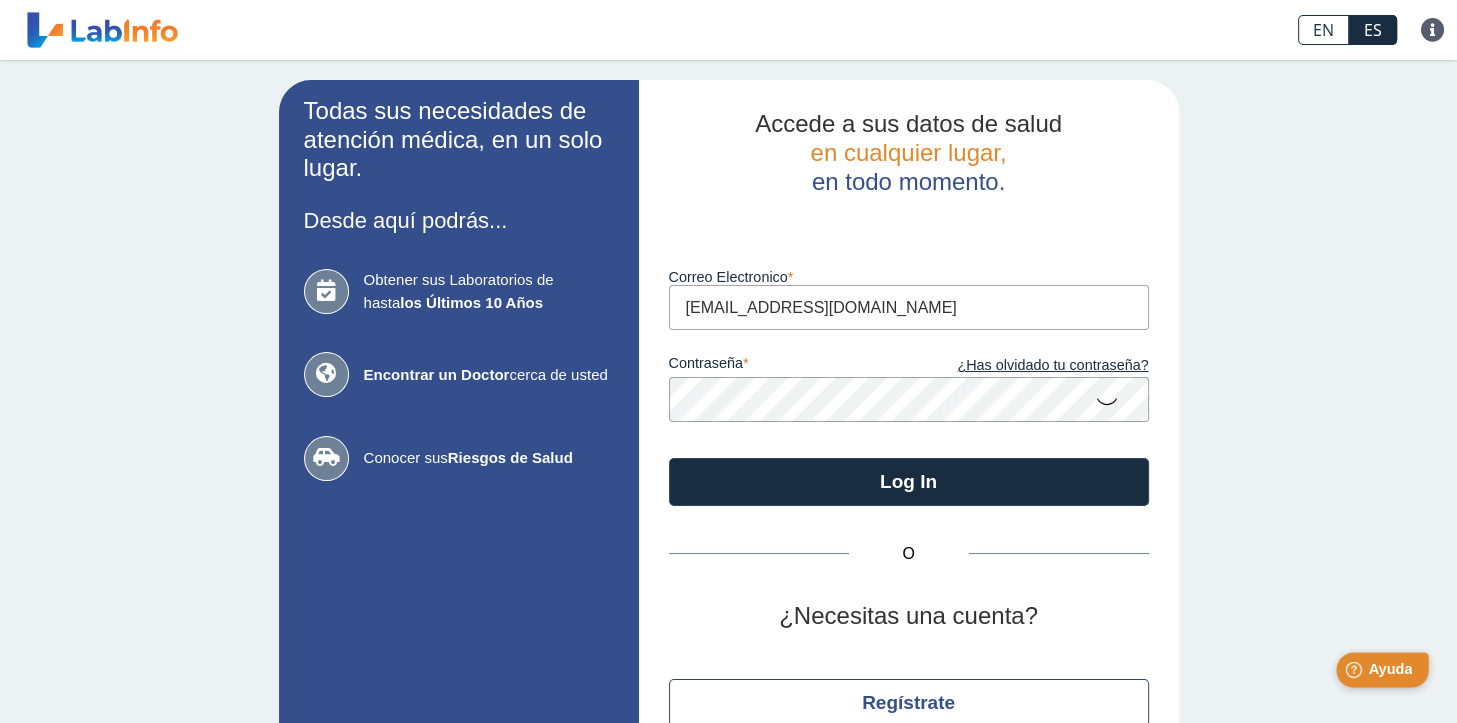 click on "Help [PERSON_NAME]" at bounding box center [1382, 669] 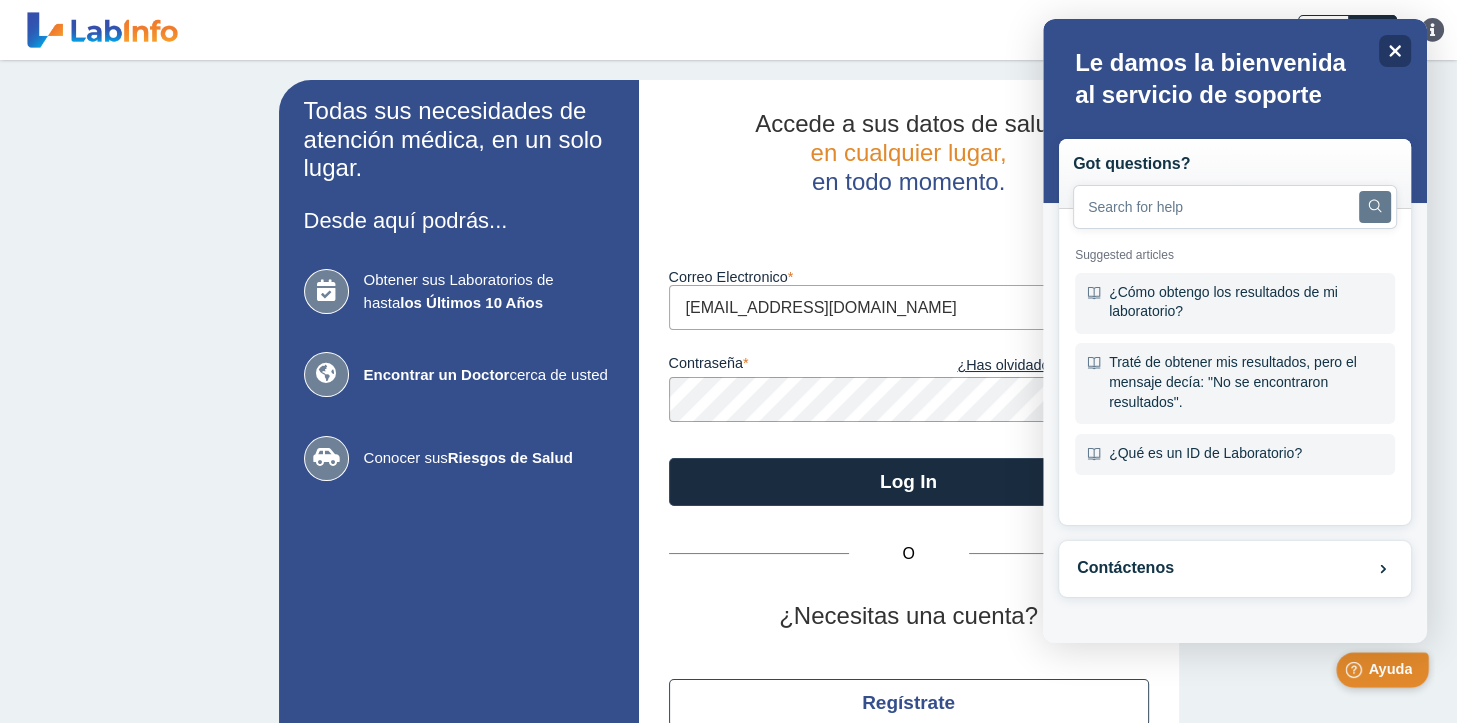 scroll, scrollTop: 0, scrollLeft: 0, axis: both 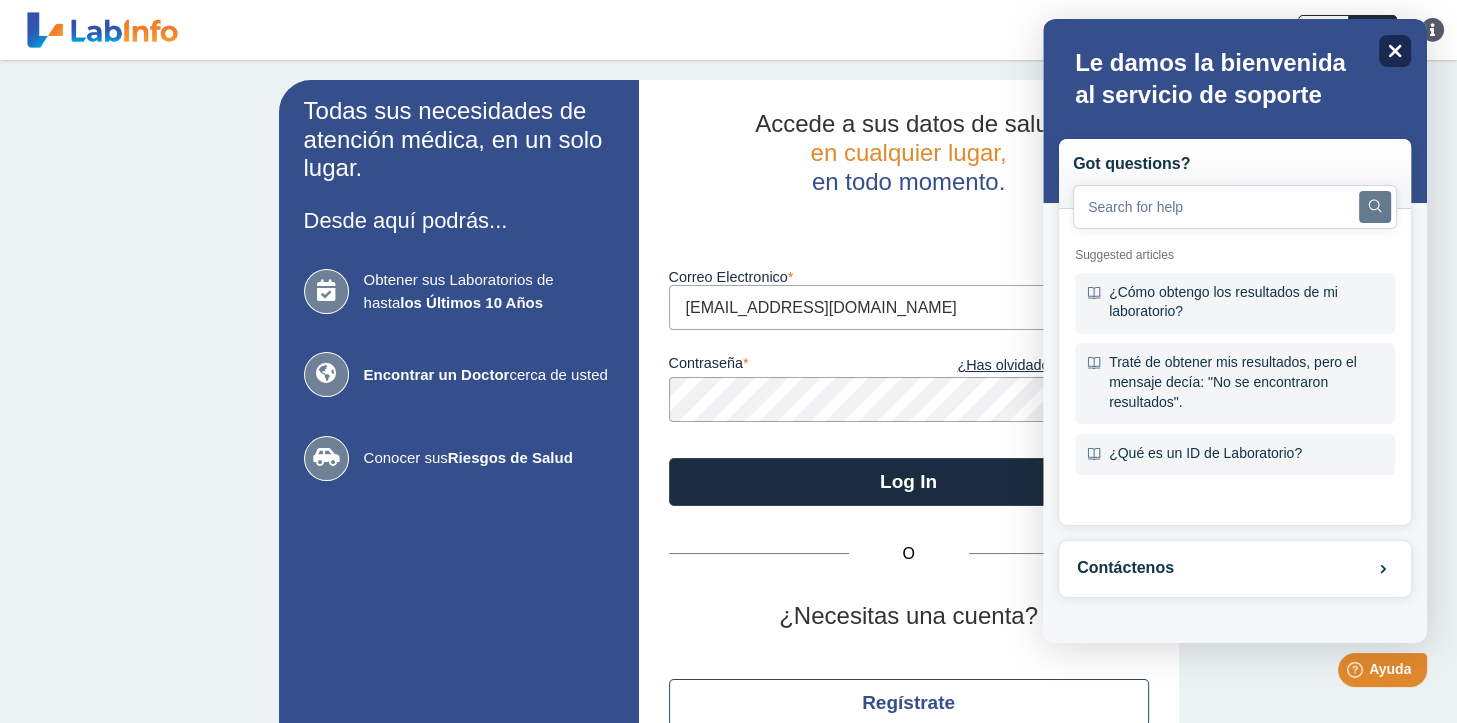 click on "Close" at bounding box center (1395, 51) 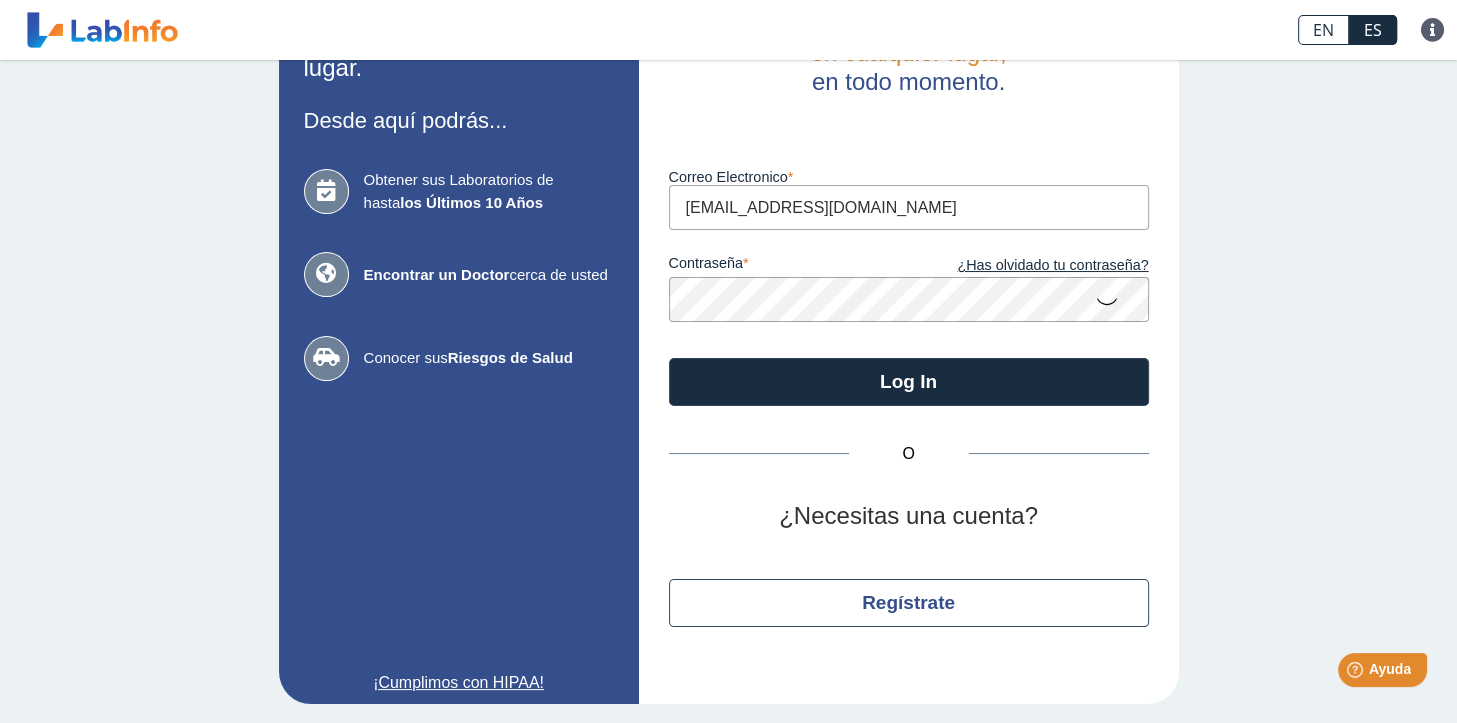 scroll, scrollTop: 102, scrollLeft: 0, axis: vertical 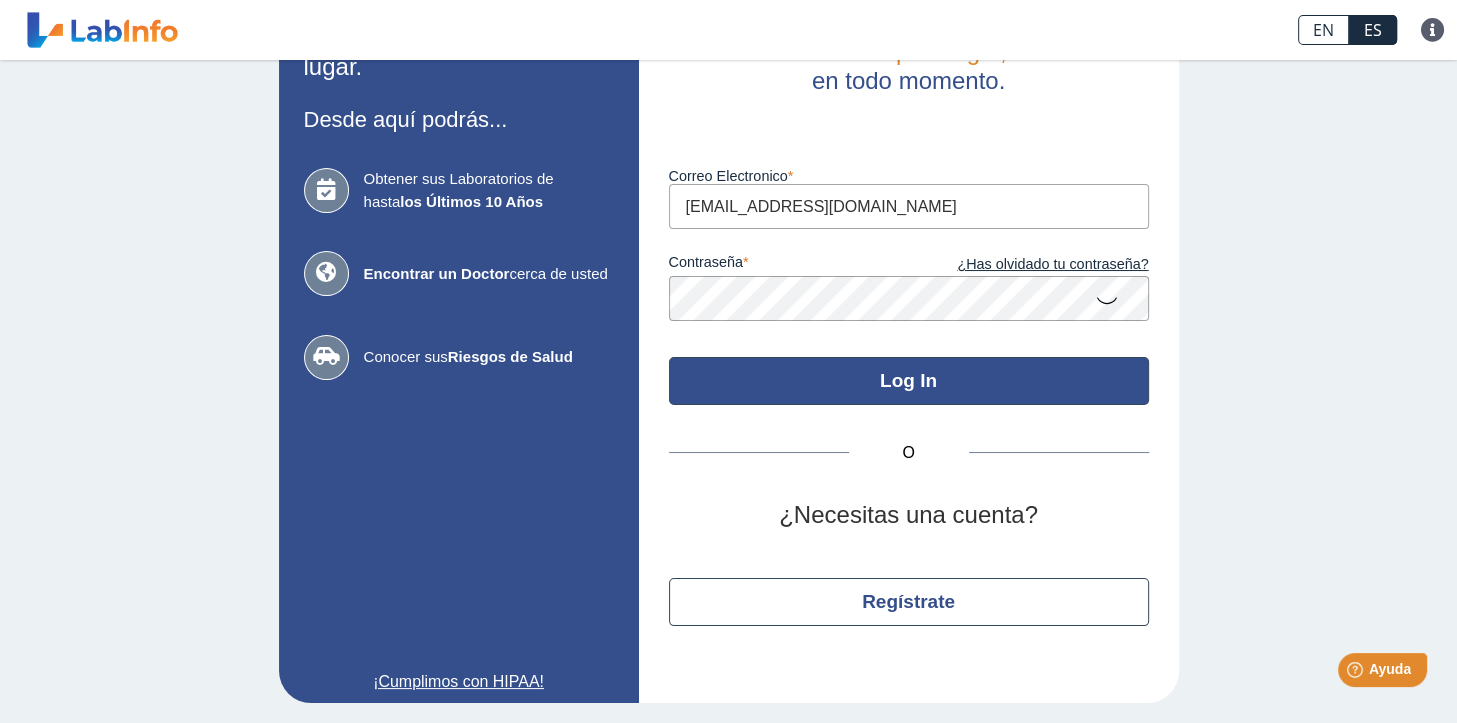 click on "Log In" 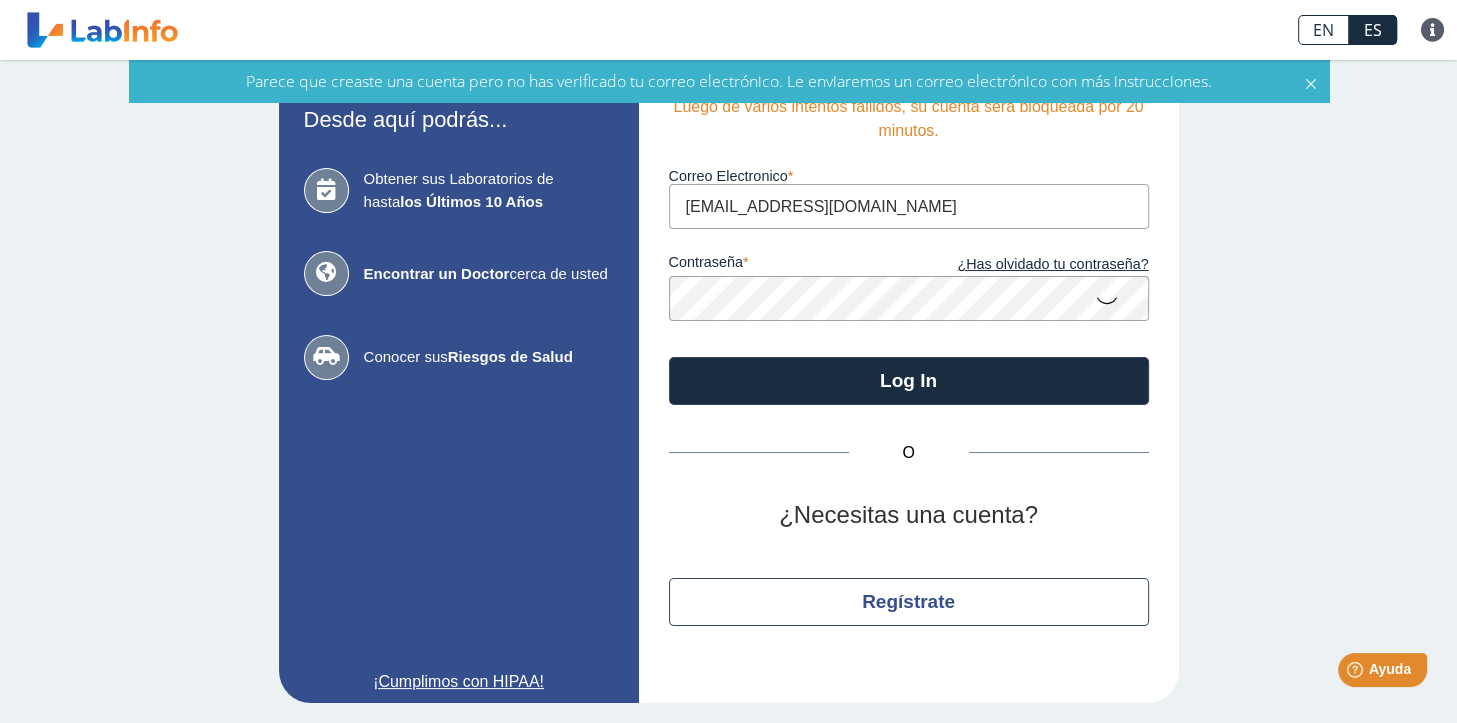 scroll, scrollTop: 0, scrollLeft: 0, axis: both 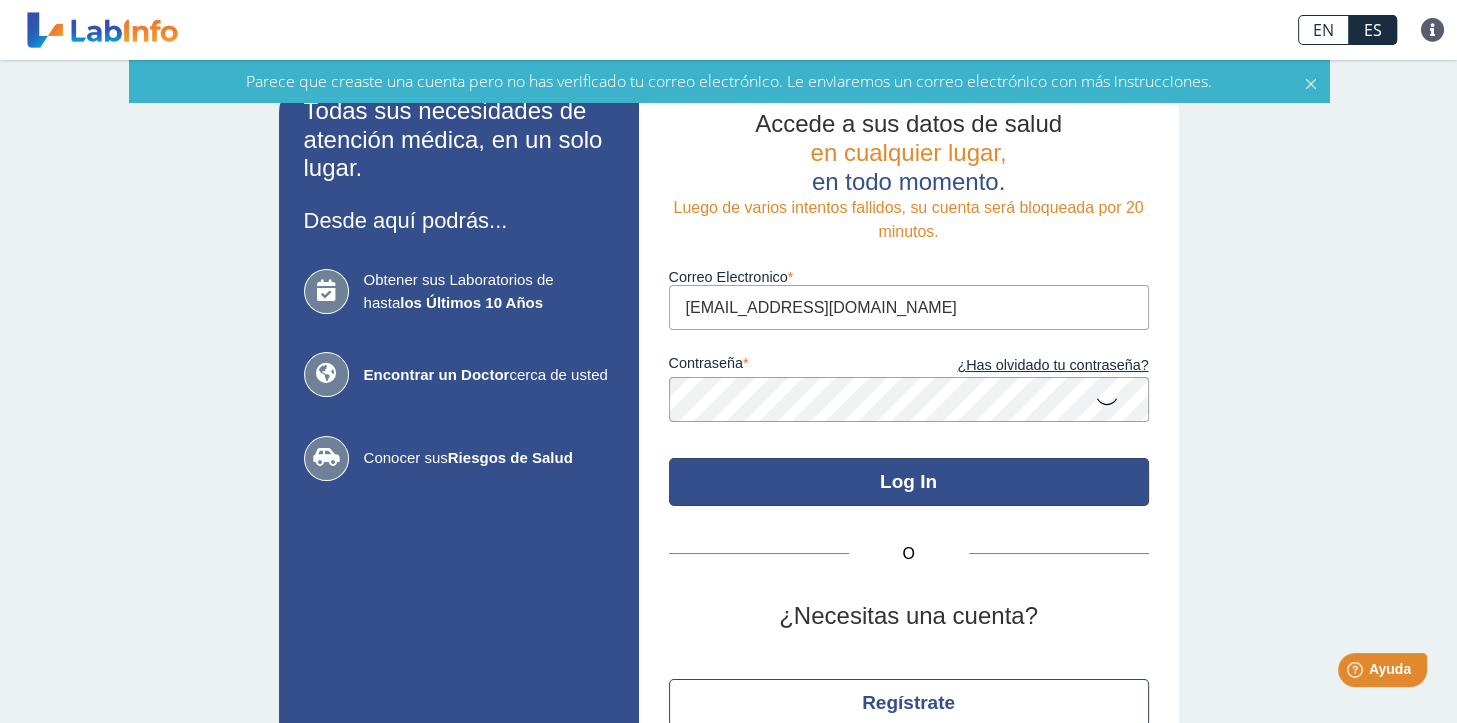 click on "Log In" 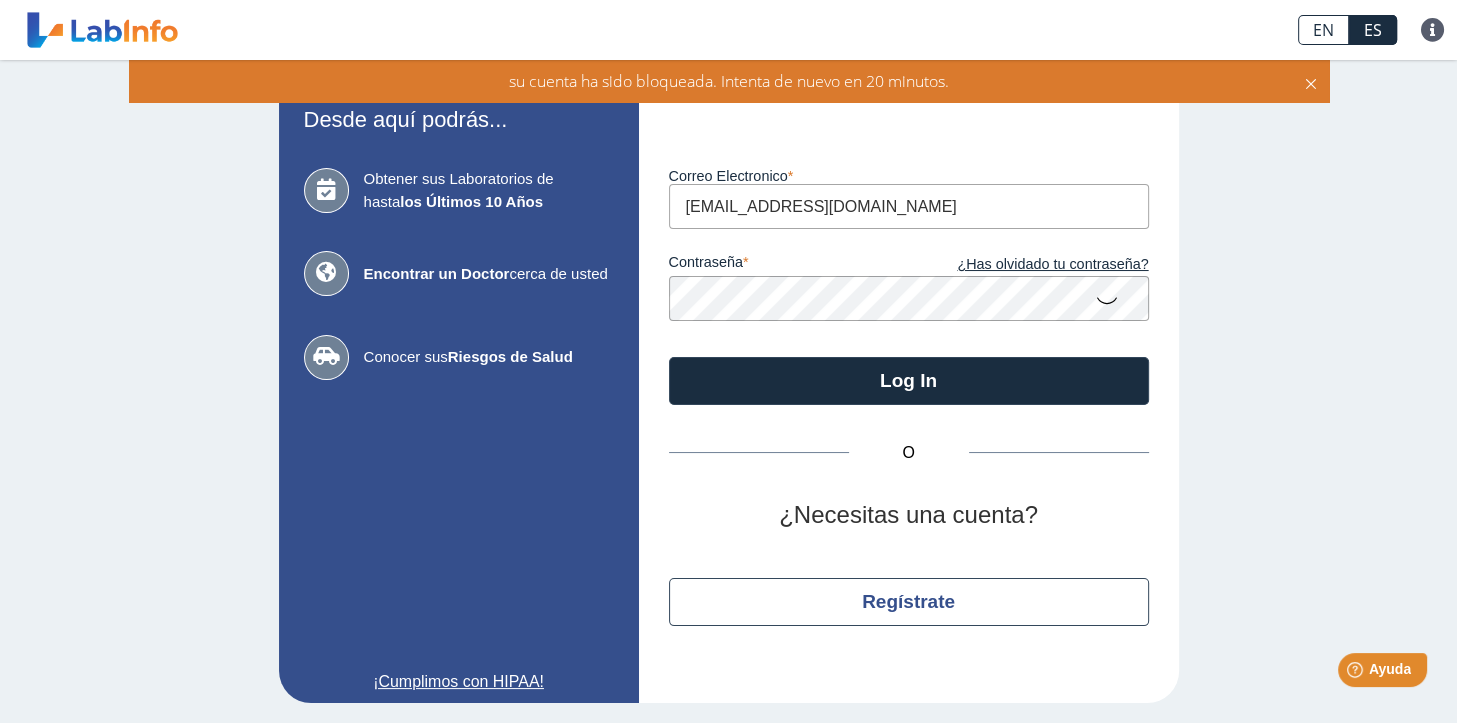 scroll, scrollTop: 0, scrollLeft: 0, axis: both 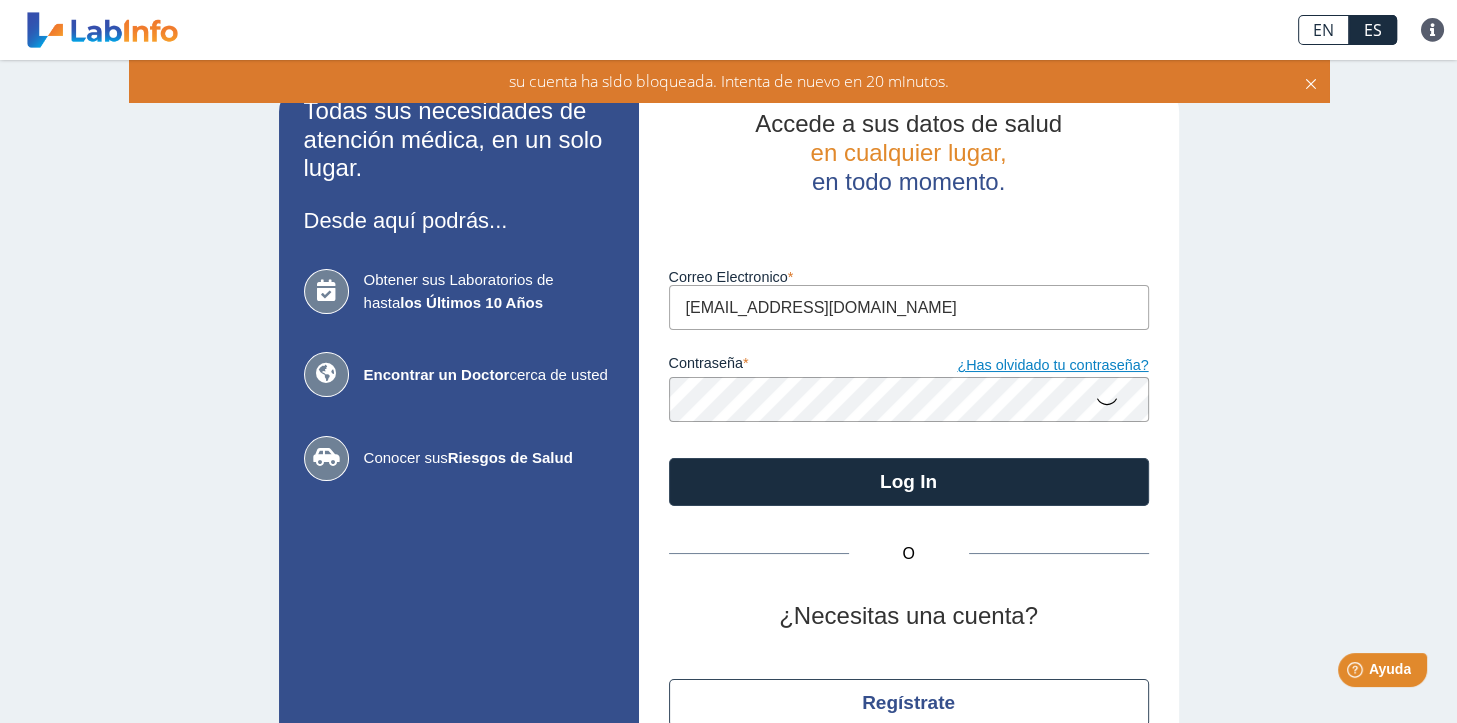 click on "¿Has olvidado tu contraseña?" 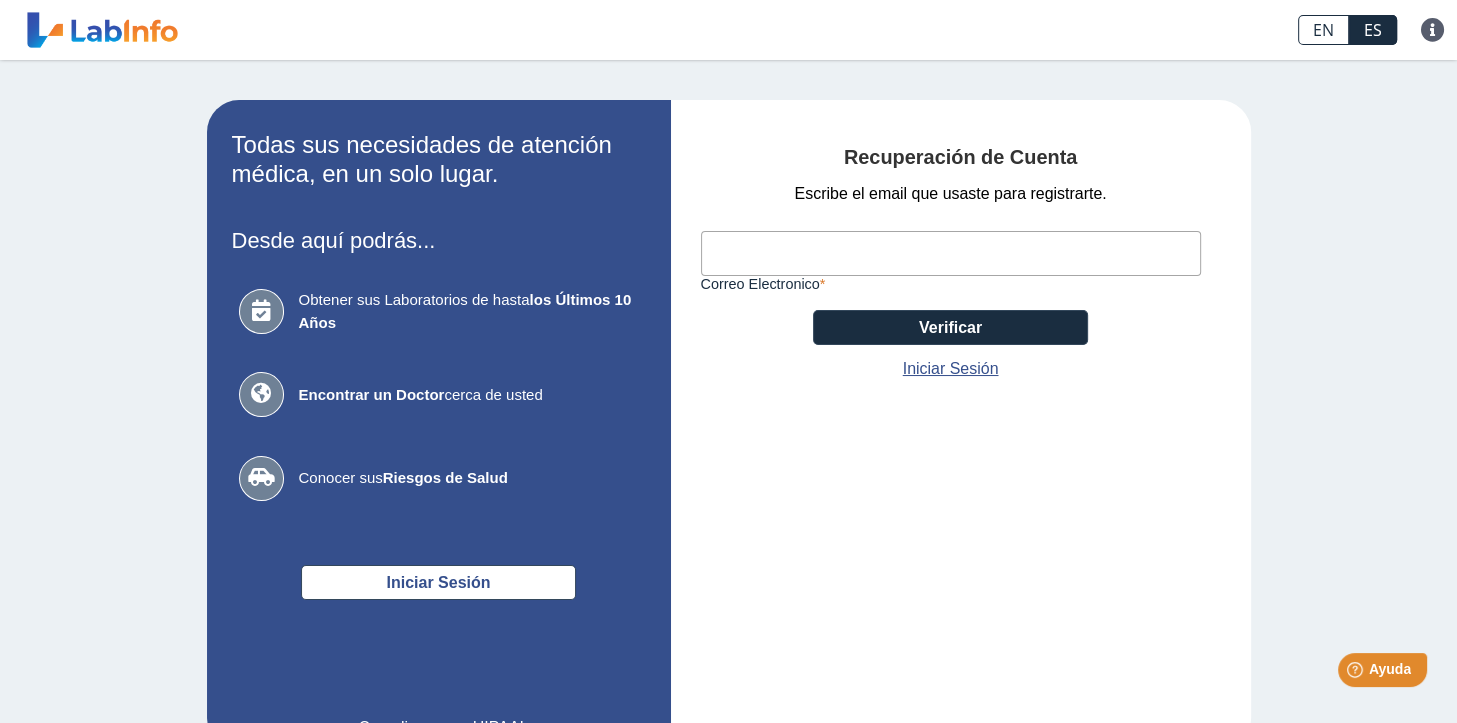 click on "Correo Electronico" at bounding box center (951, 253) 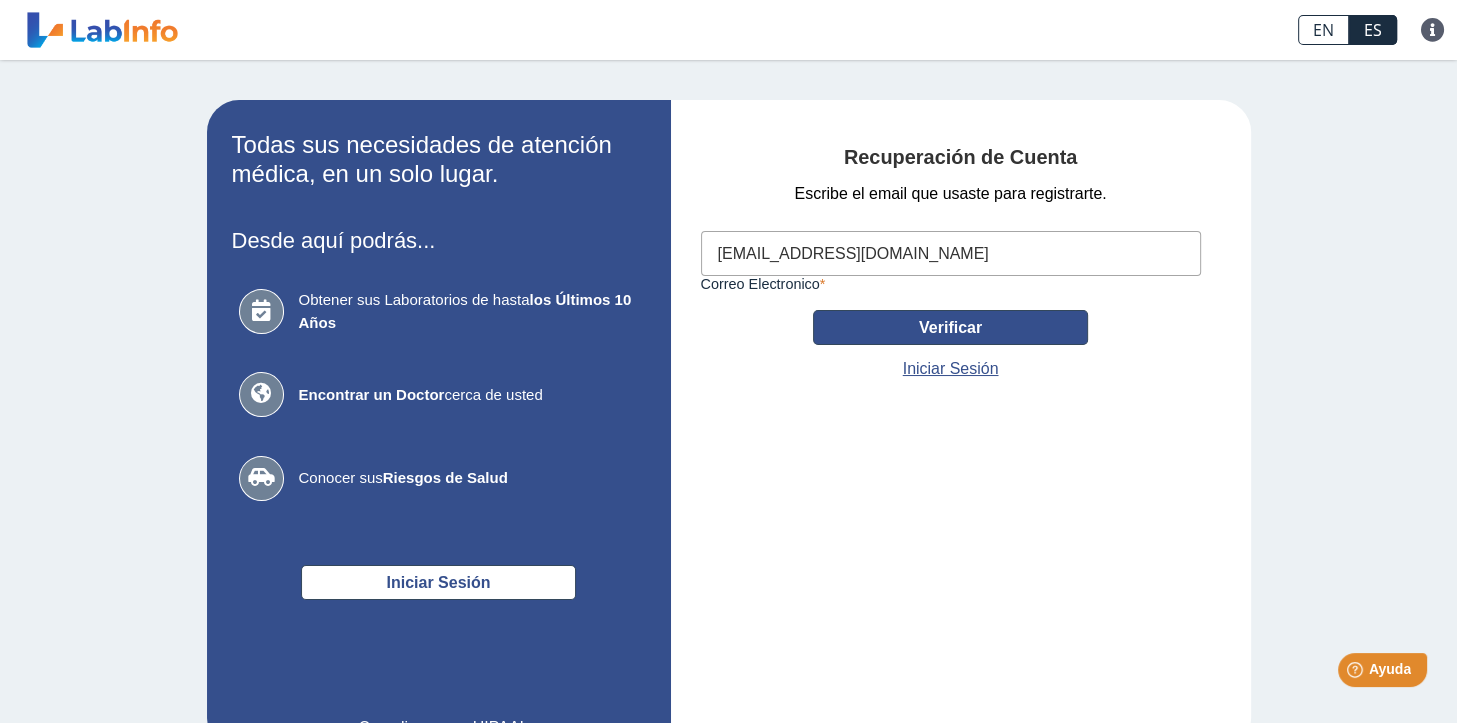 click on "Verificar" 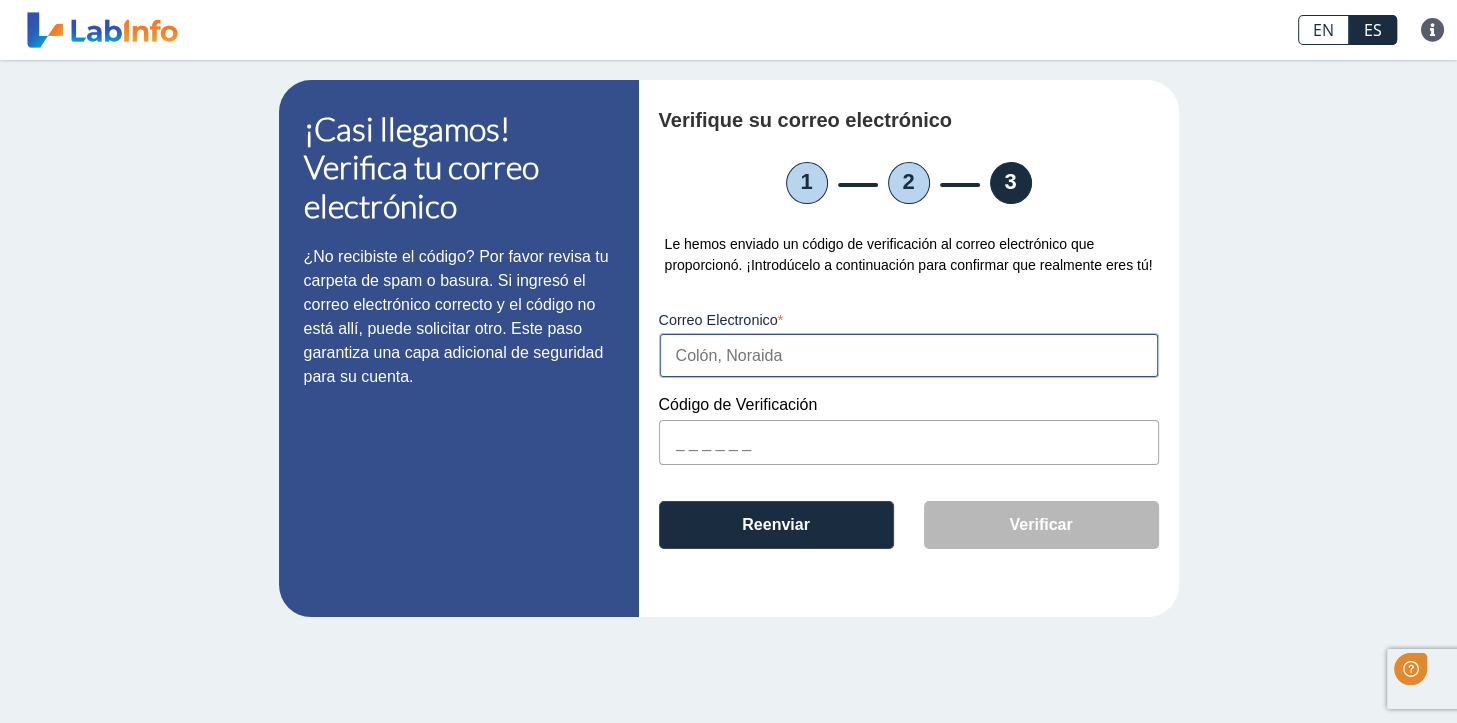 scroll, scrollTop: 0, scrollLeft: 0, axis: both 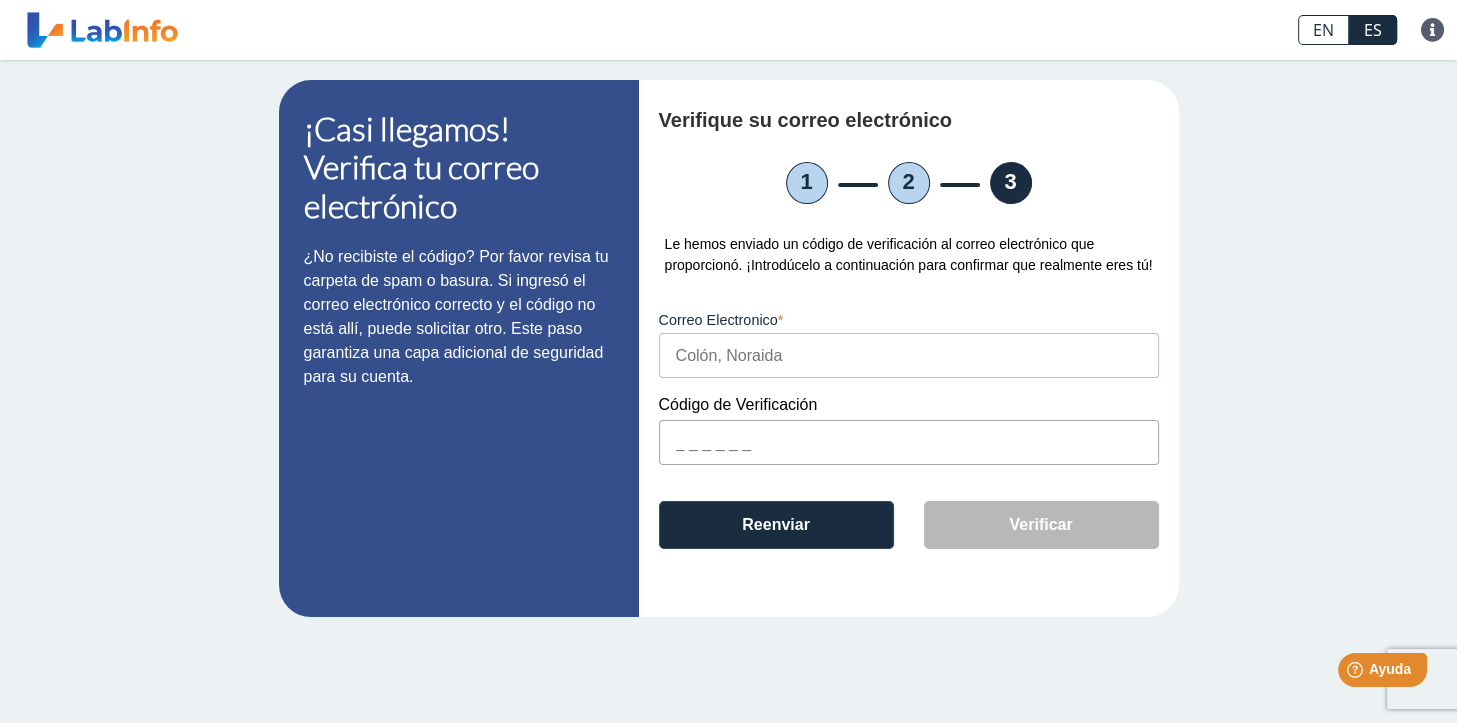 click at bounding box center [909, 442] 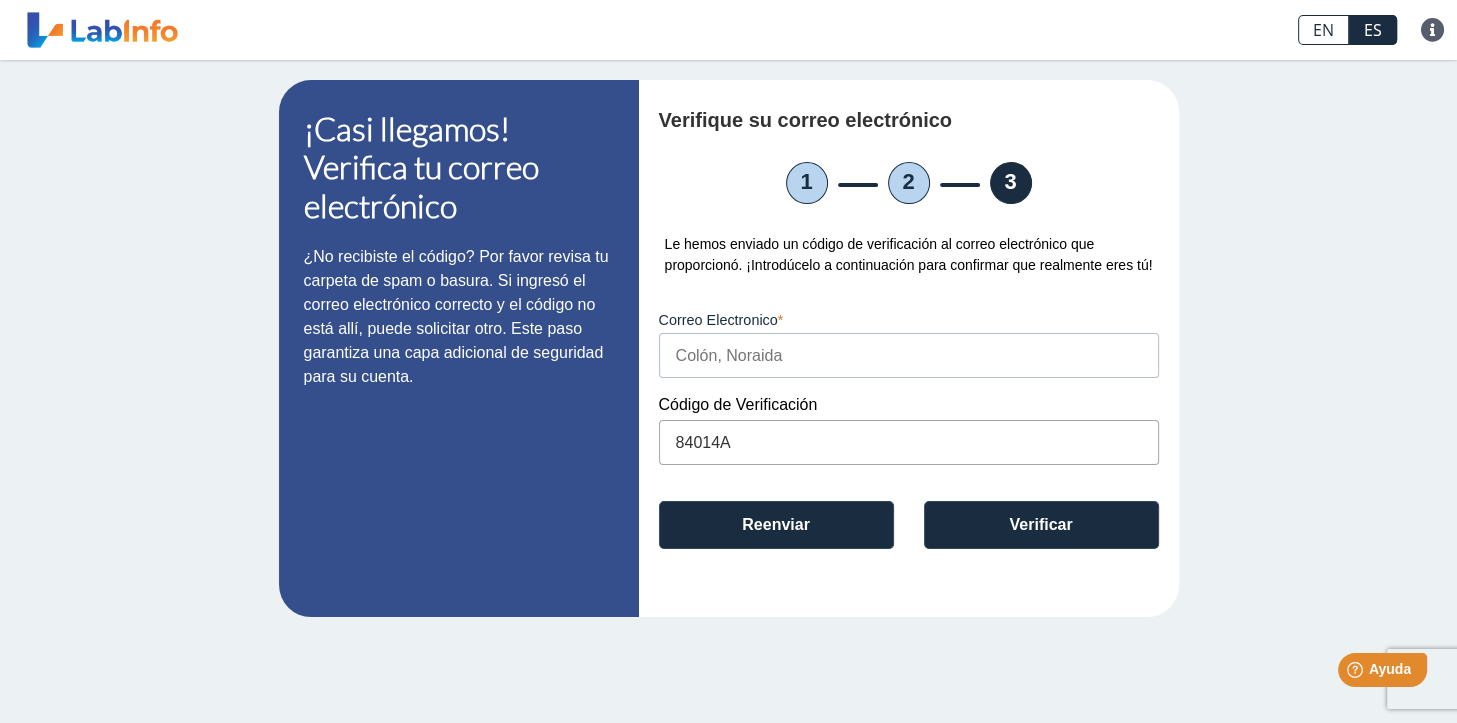 type on "84014A" 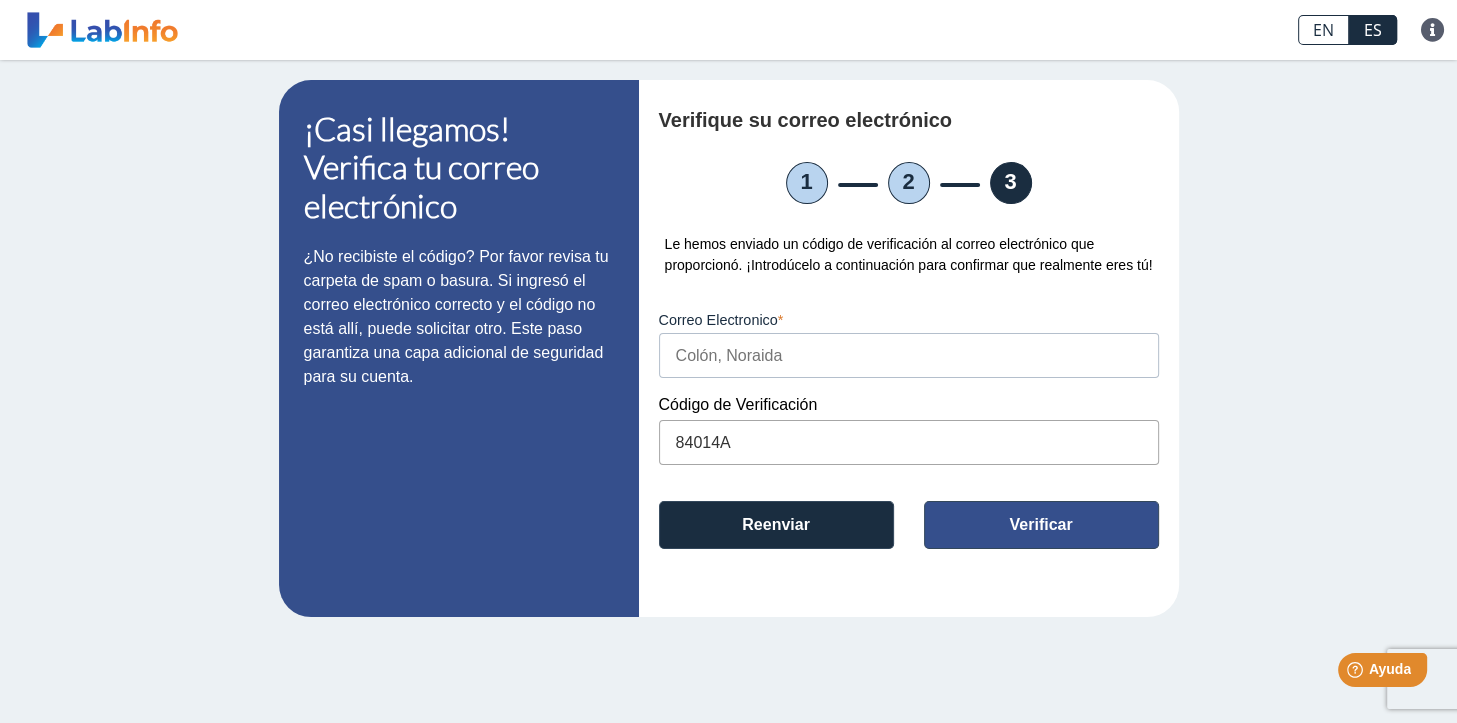 click on "Verificar" 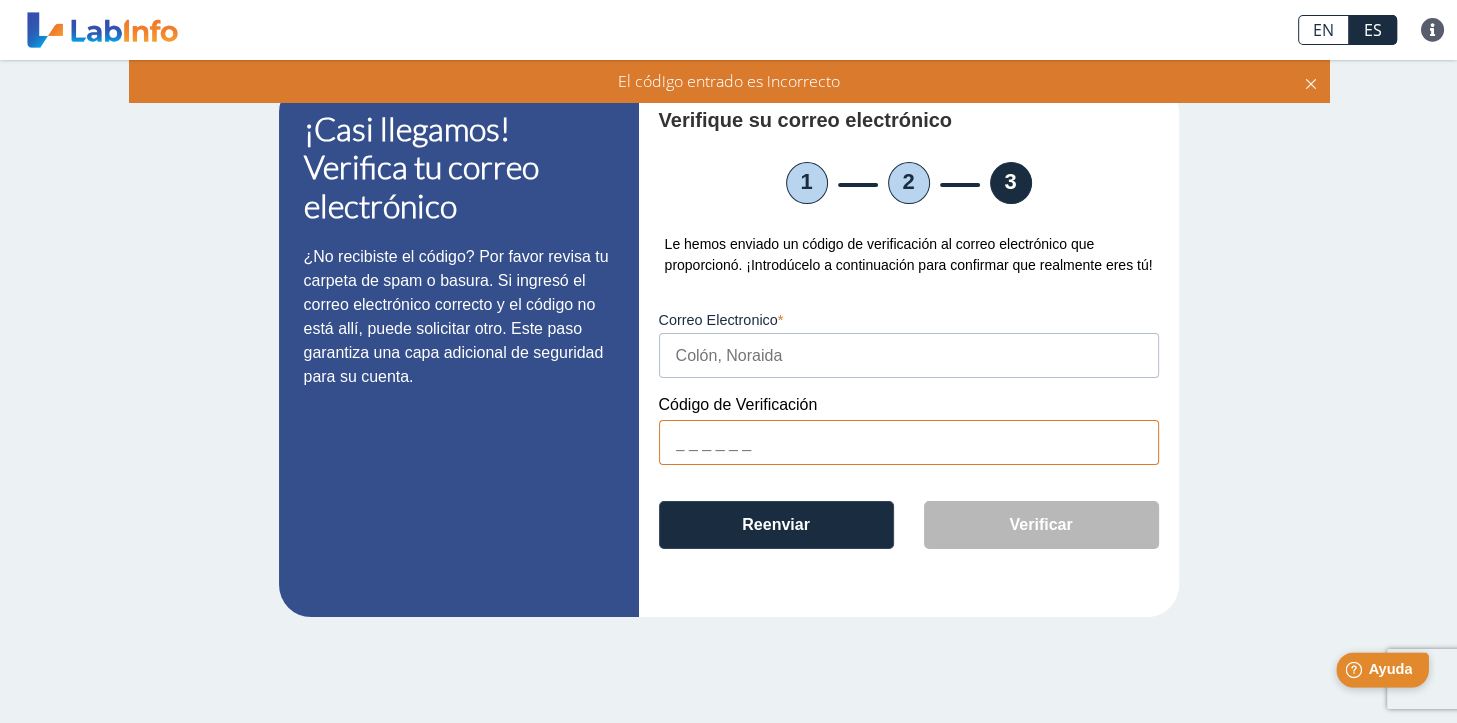 click on "Help [PERSON_NAME]" at bounding box center (1382, 669) 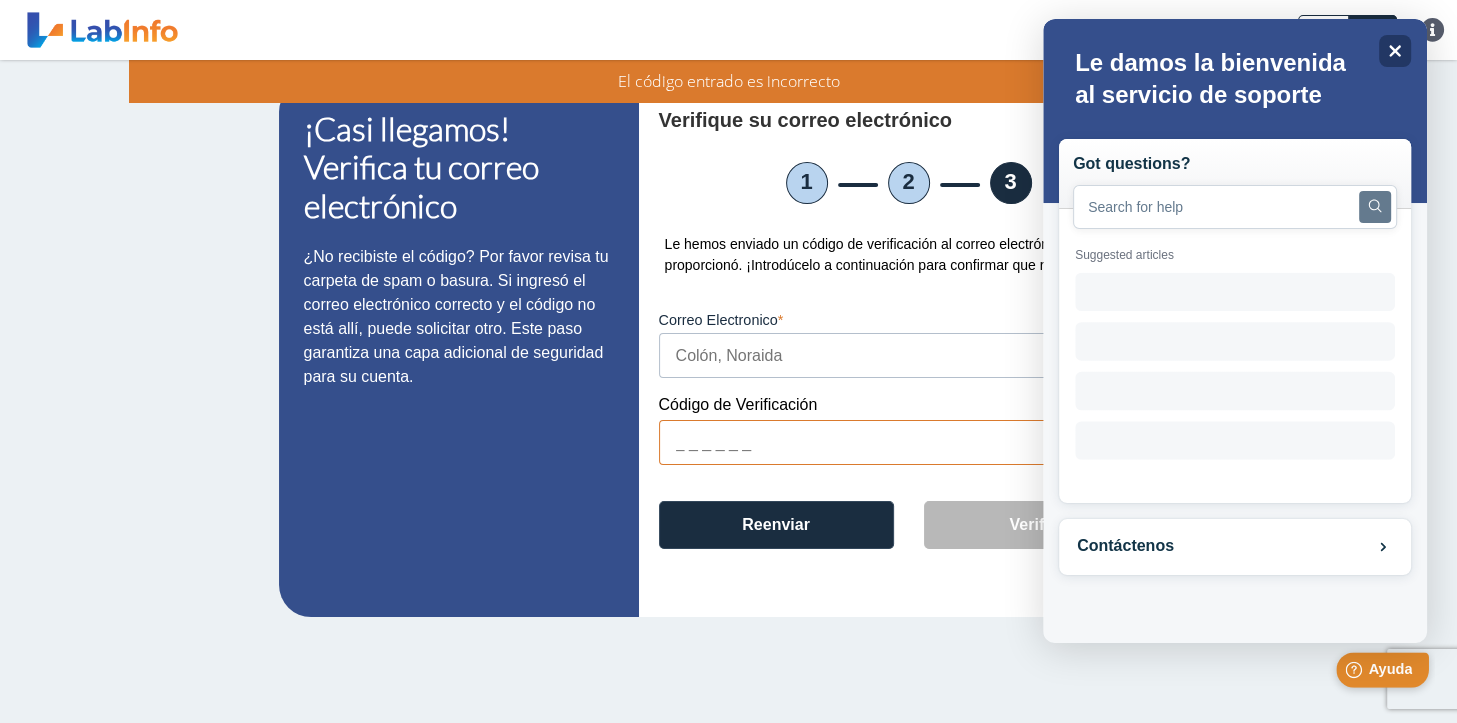 scroll, scrollTop: 0, scrollLeft: 0, axis: both 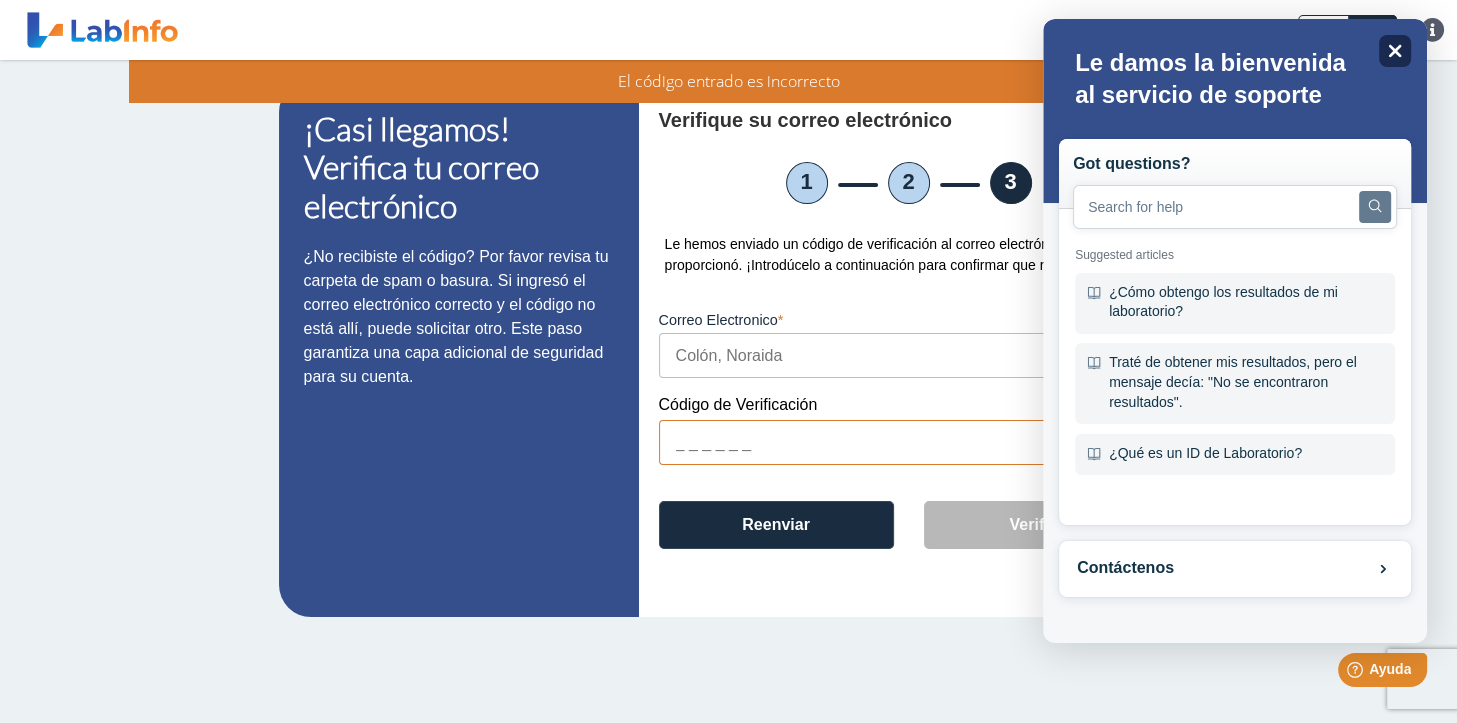 click on "Close" 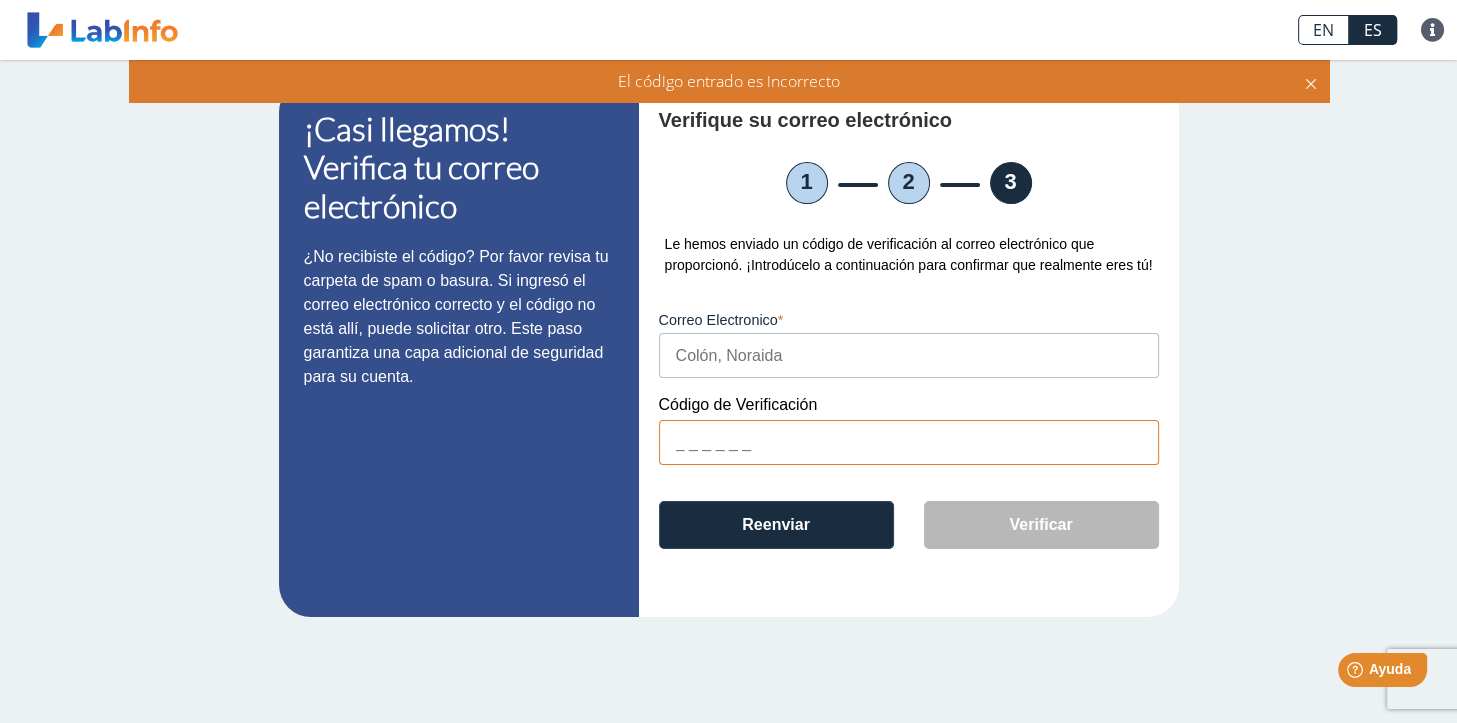 click on "¡Casi llegamos! Verifica tu correo electrónico ¿No recibiste el código? Por favor revisa tu carpeta de spam o basura. Si ingresó el correo electrónico correcto y el código no está allí, puede solicitar otro. Este paso garantiza una capa adicional de seguridad para su cuenta. Verifique su correo electrónico 1 2 3 Le hemos enviado un código de verificación al correo electrónico que proporcionó. ¡Introdúcelo a continuación para confirmar que realmente eres tú! Correo Electronico Código de Verificación Reenviar Verificar" 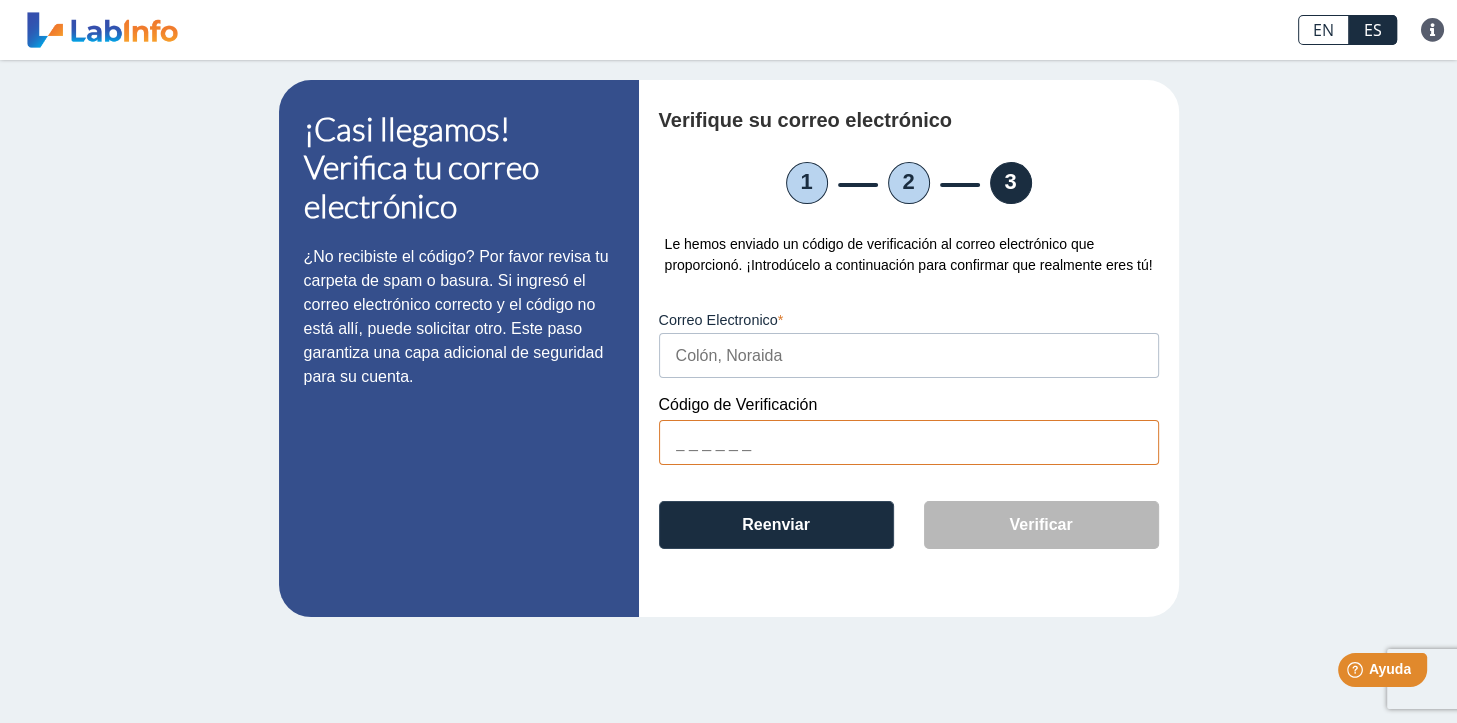 click on "1" 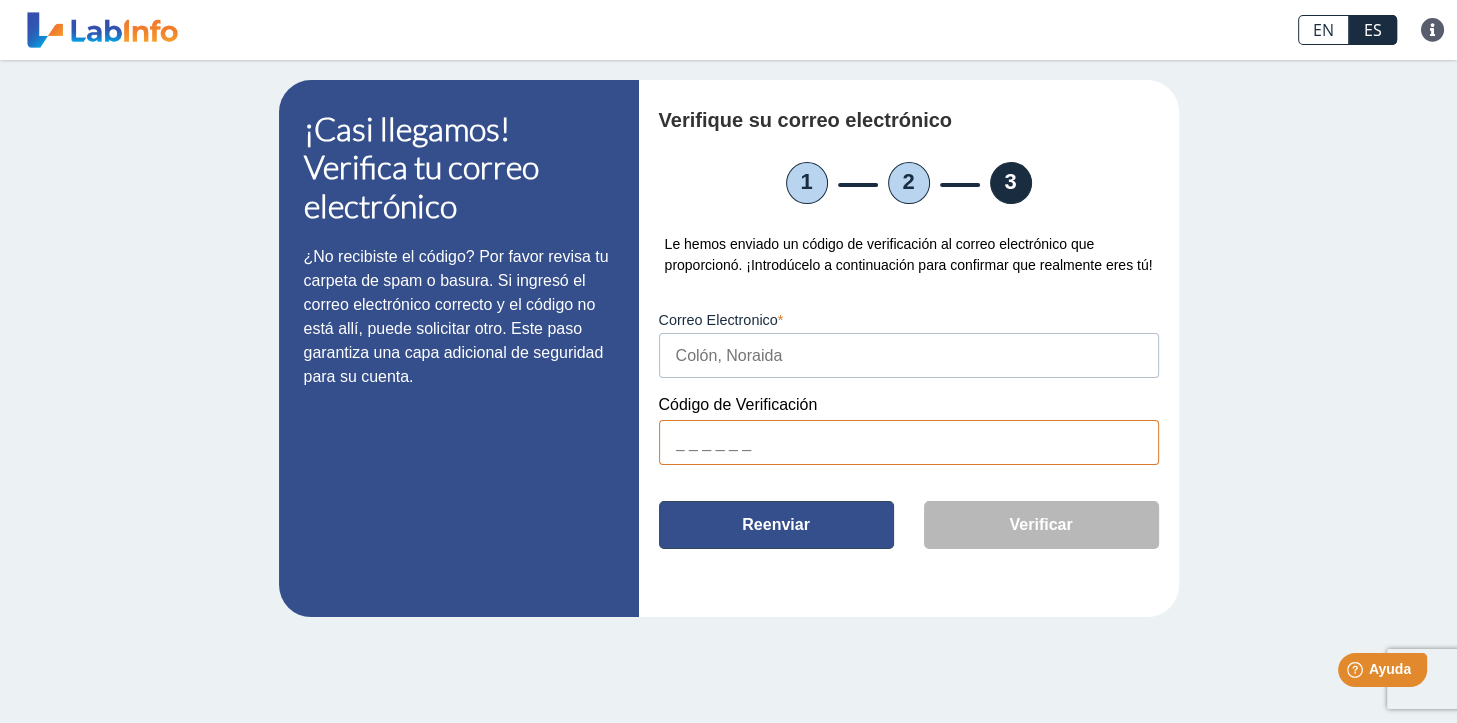 click on "Reenviar" 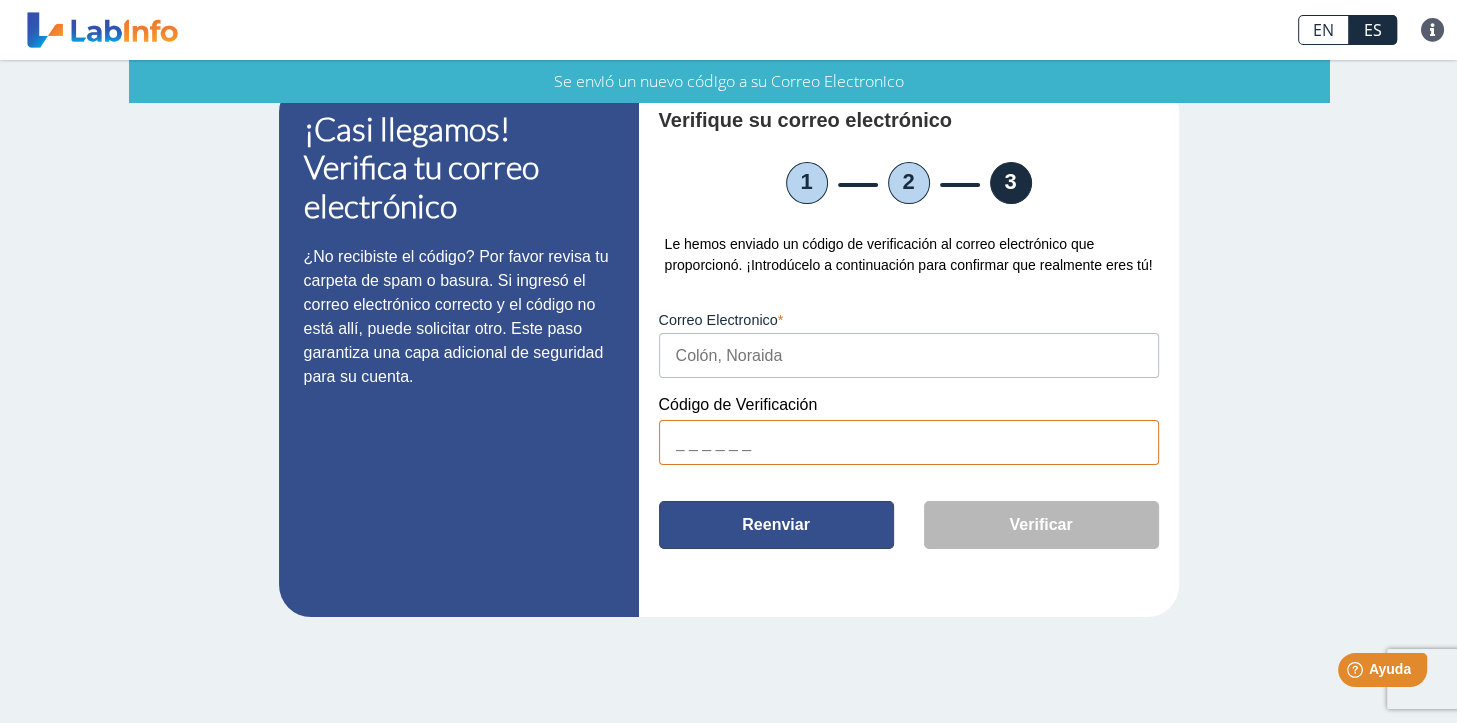 click on "Reenviar" 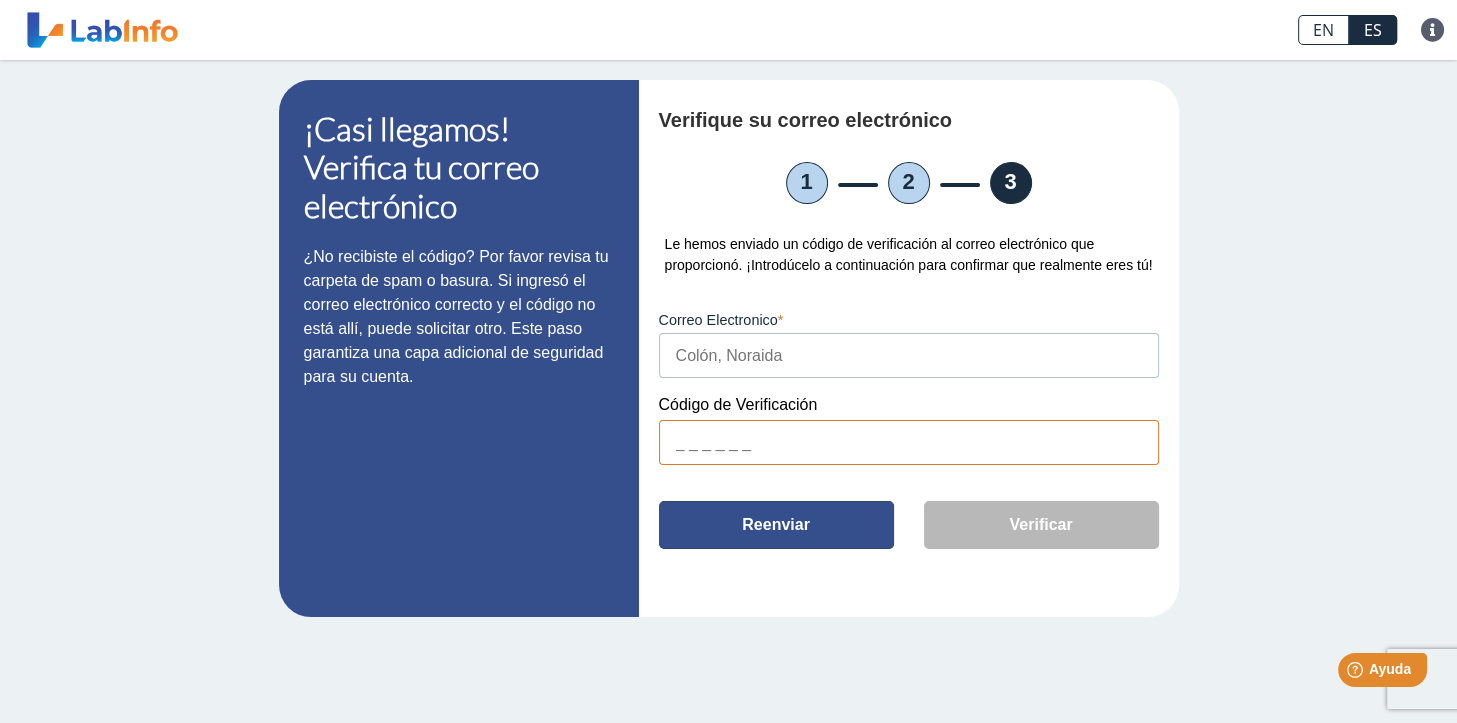 click on "Reenviar" 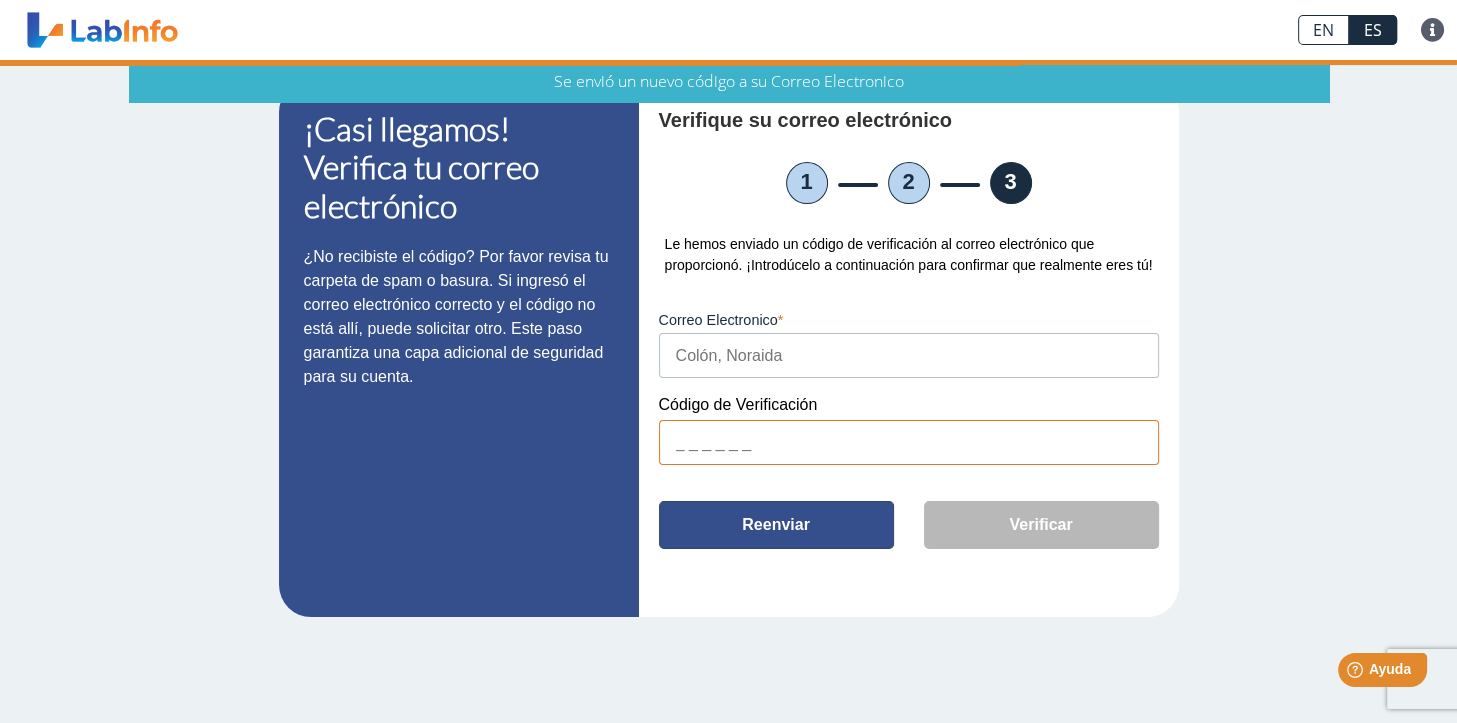 click on "Reenviar" 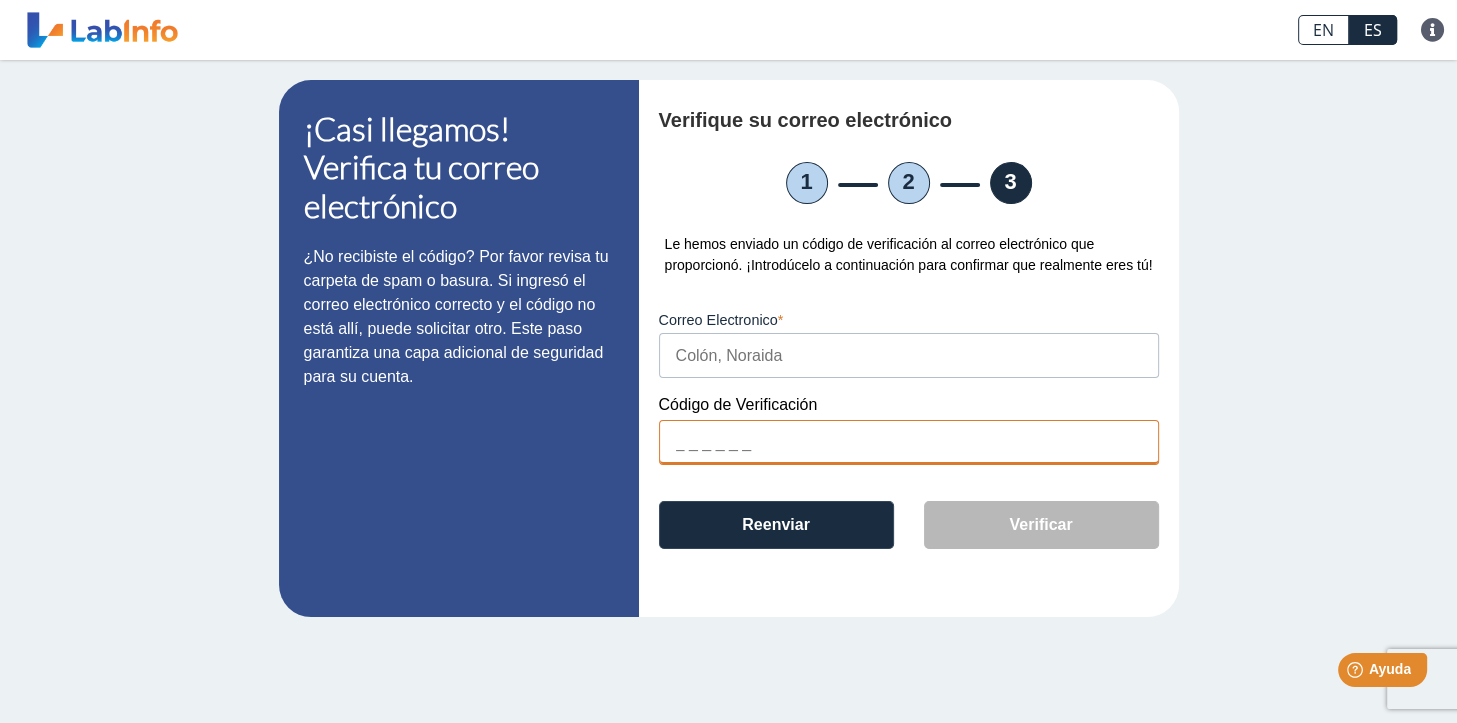 click at bounding box center [909, 442] 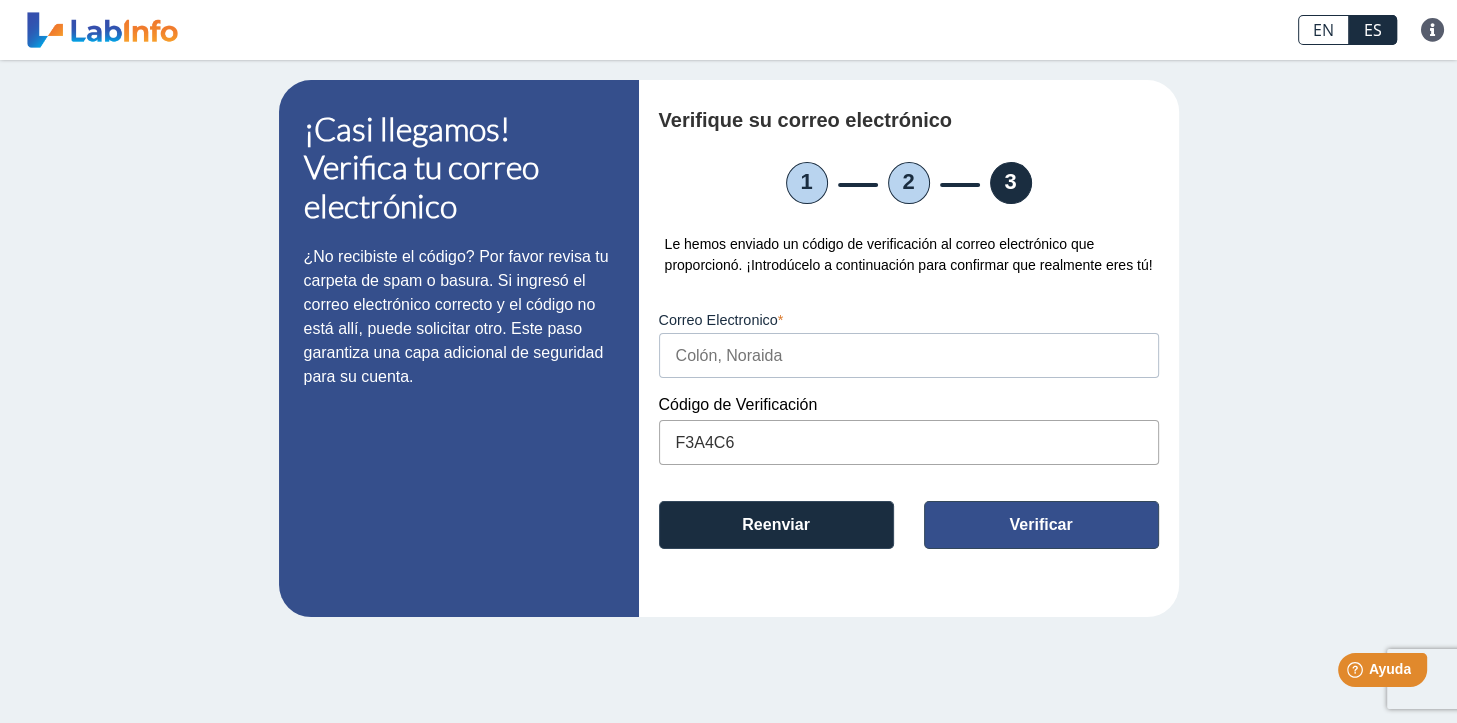 type on "F3A4C6" 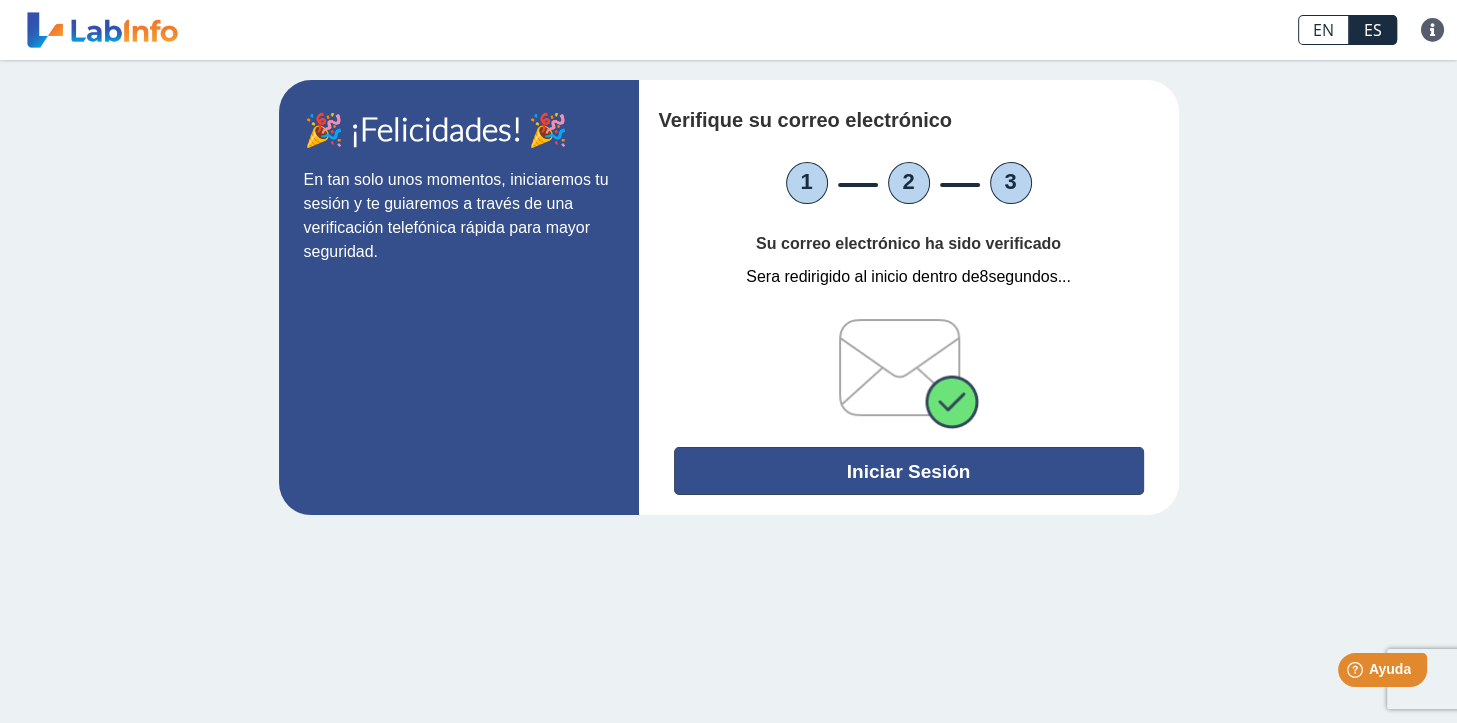 click on "Iniciar Sesión" 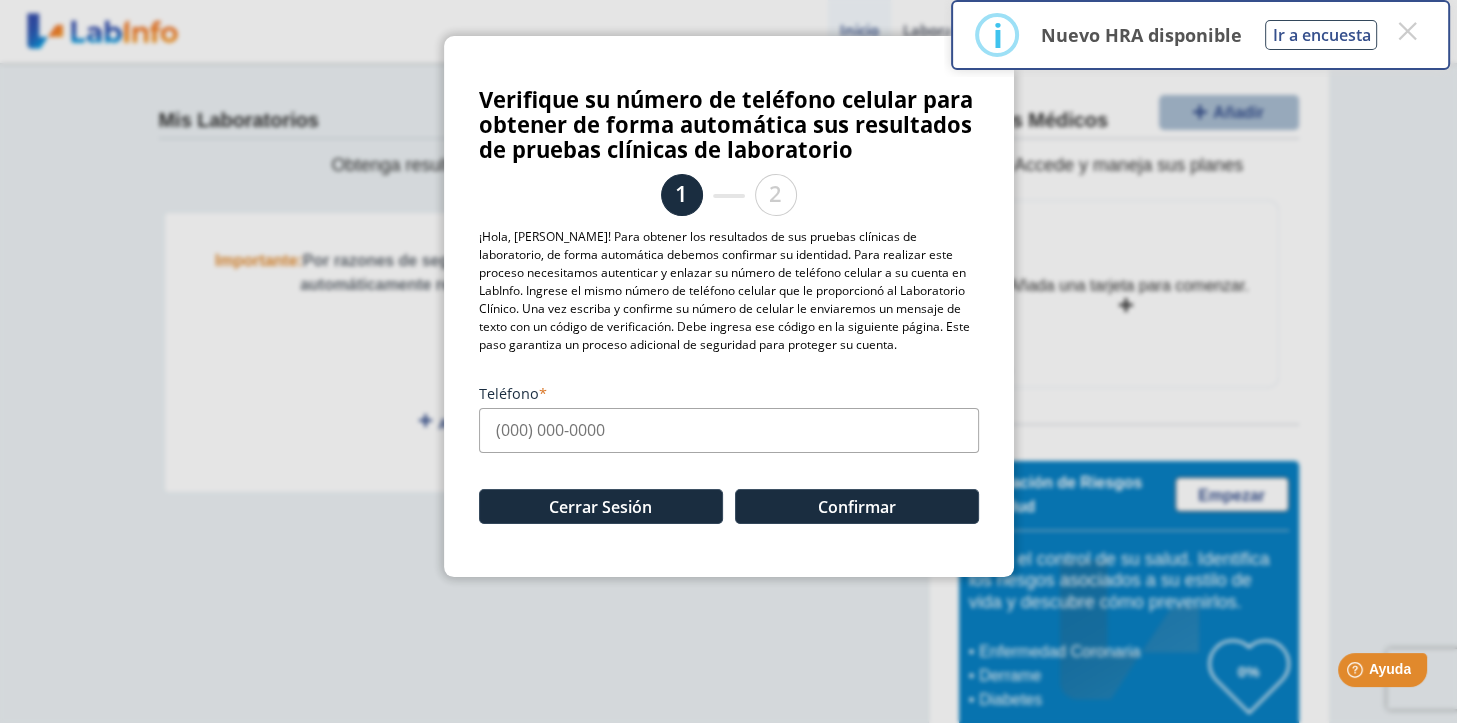 click on "Teléfono" at bounding box center (729, 430) 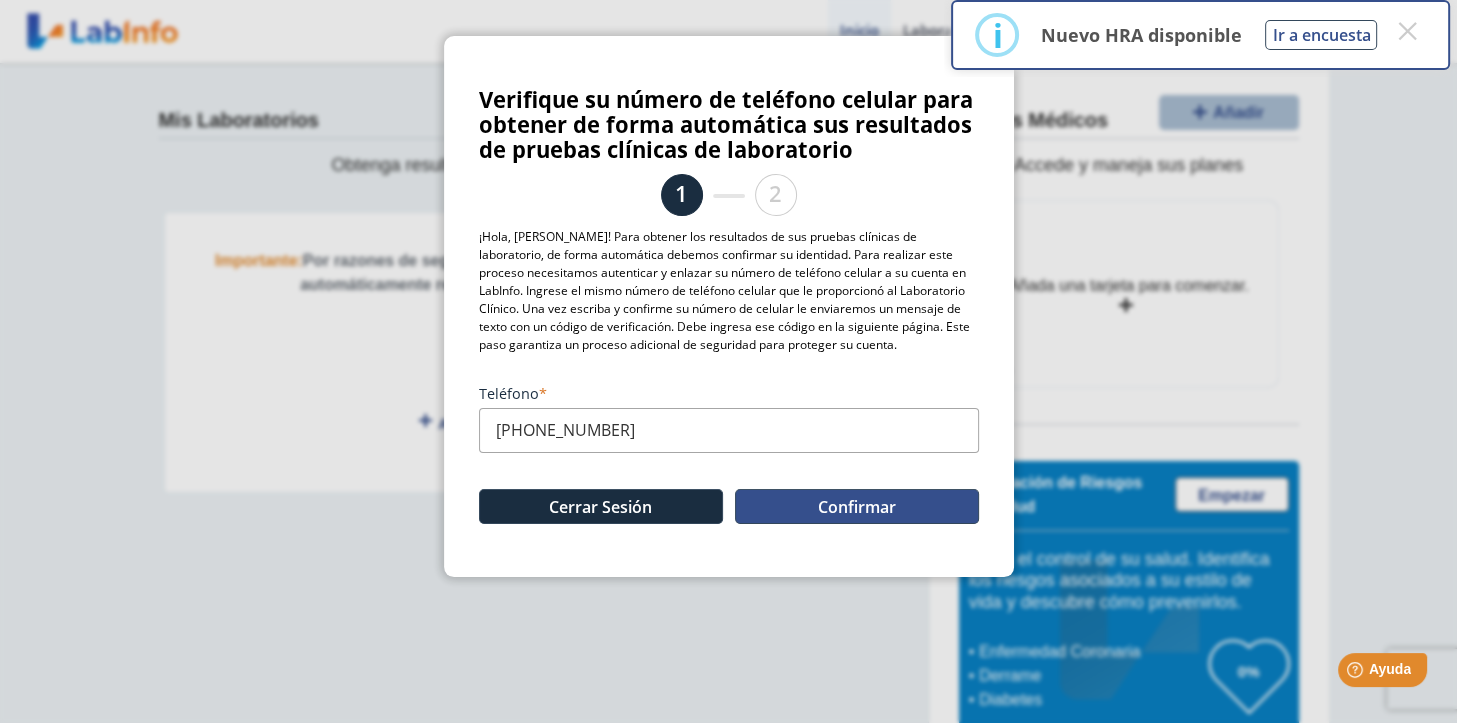 type on "(787) 530-8275" 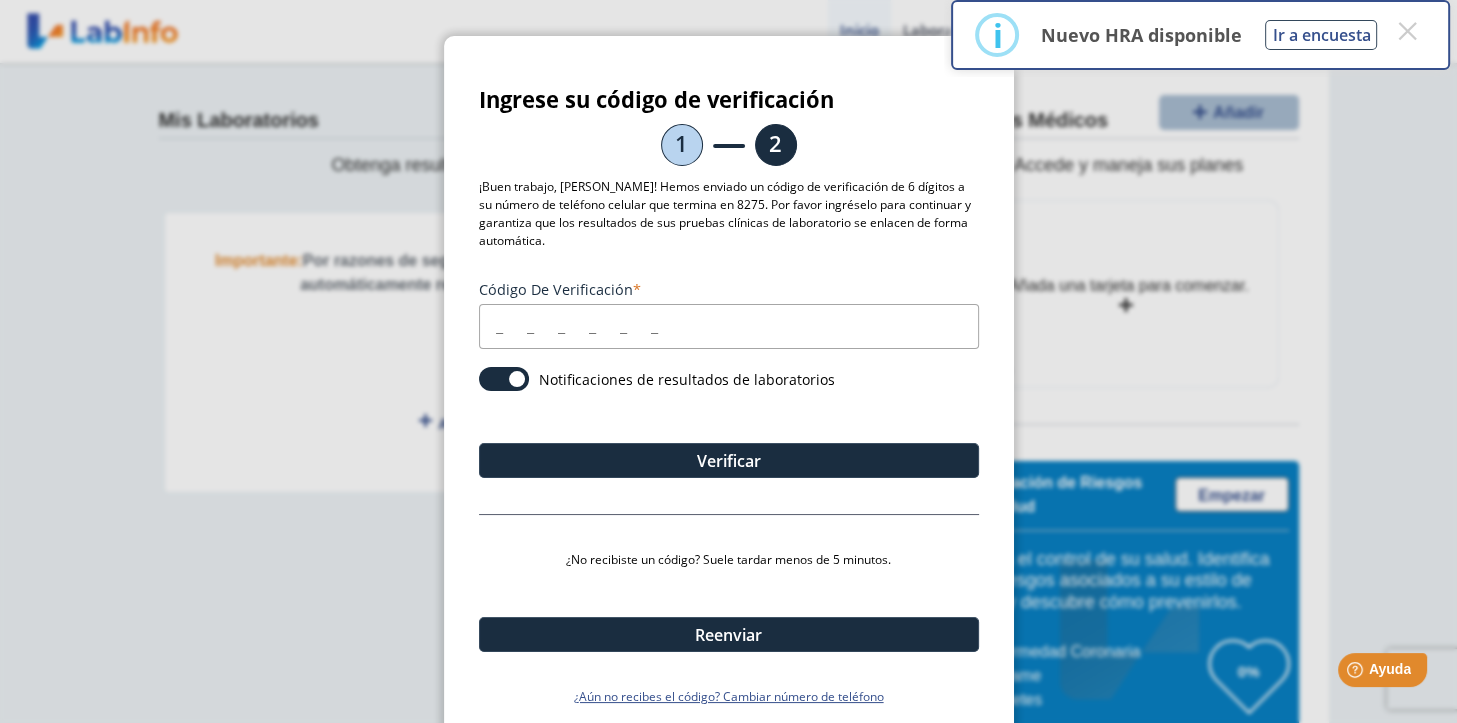 click on "Código de verificación" at bounding box center [729, 326] 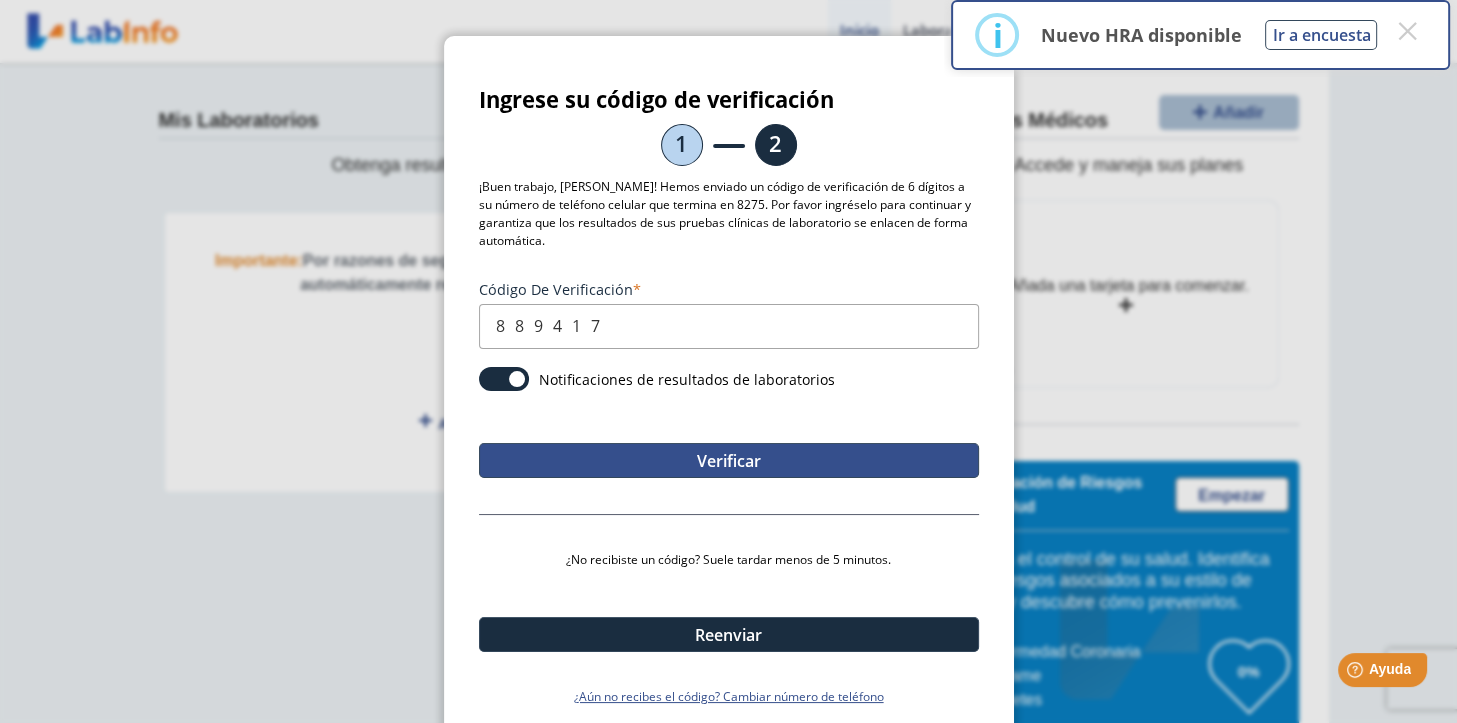 type on "889417" 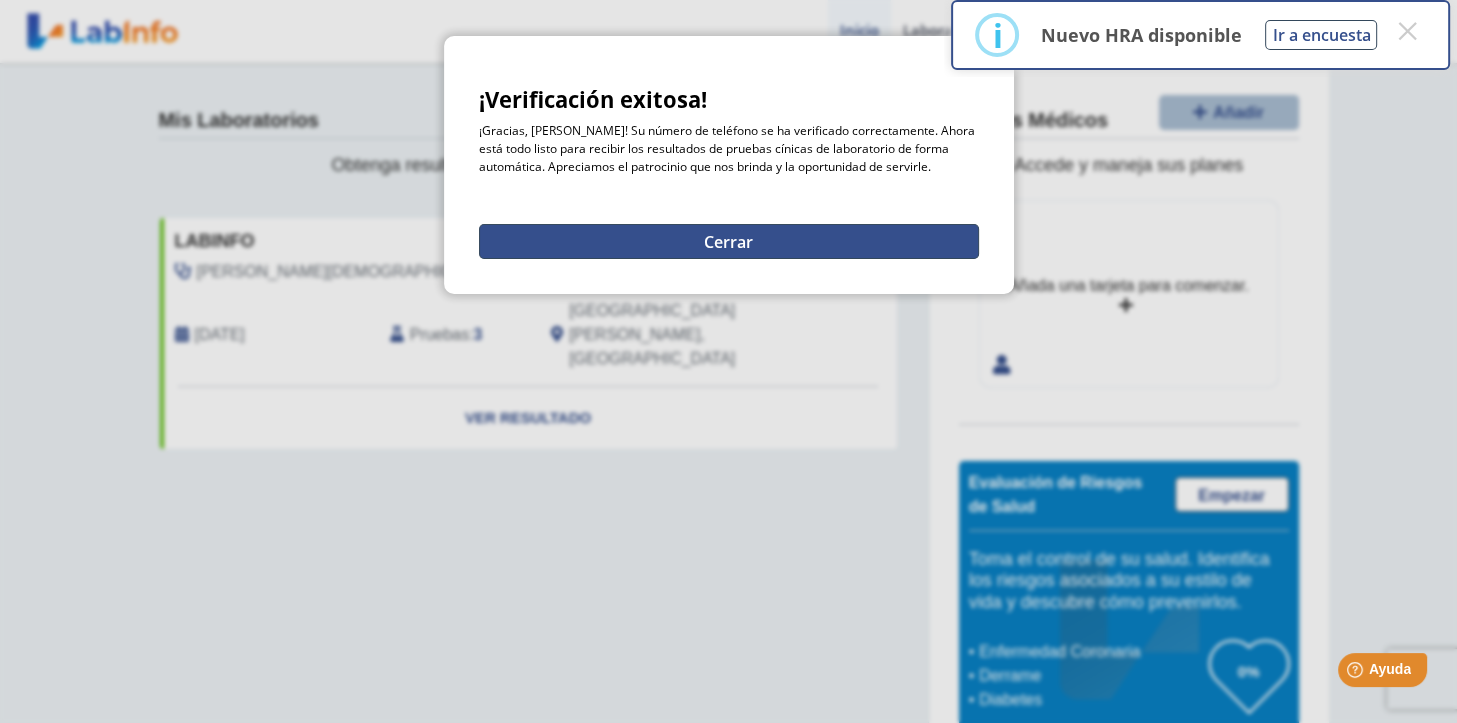 click on "Cerrar" 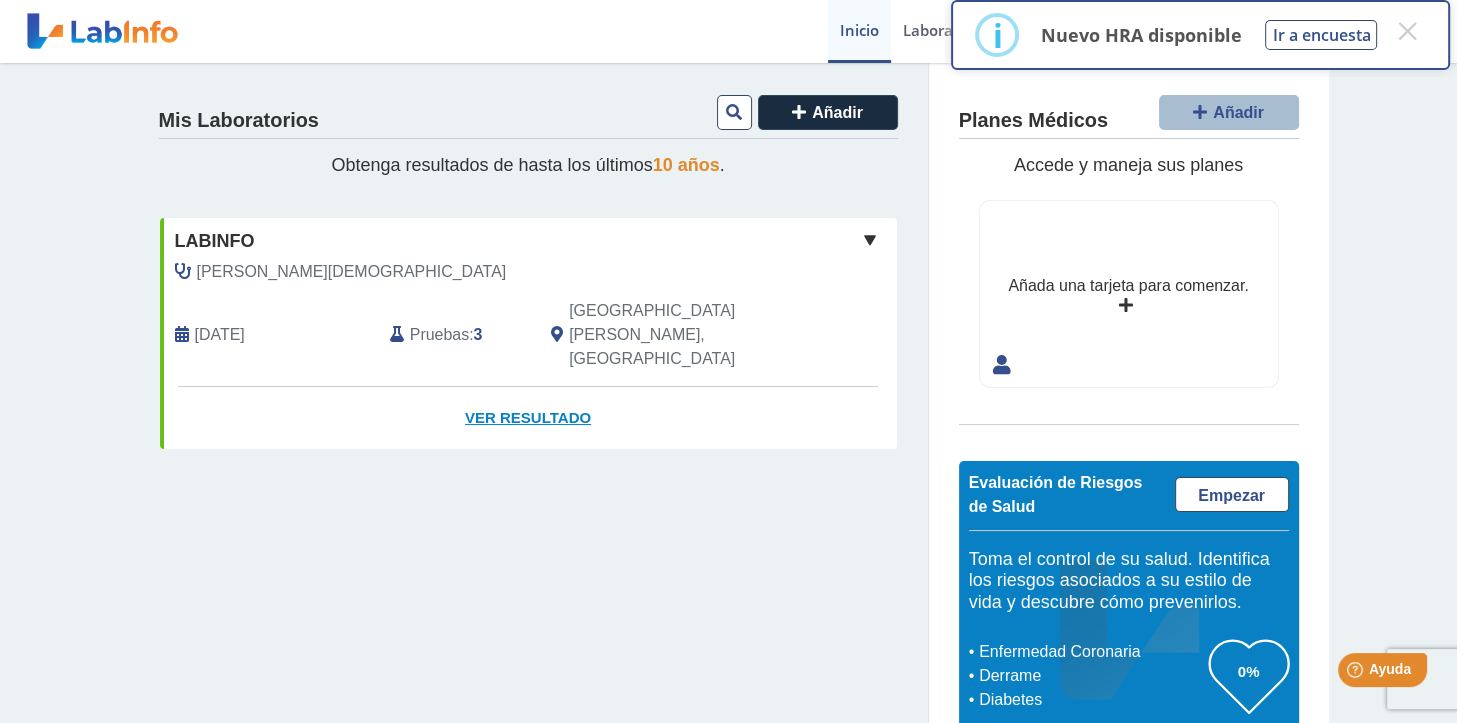 click on "Ver Resultado" 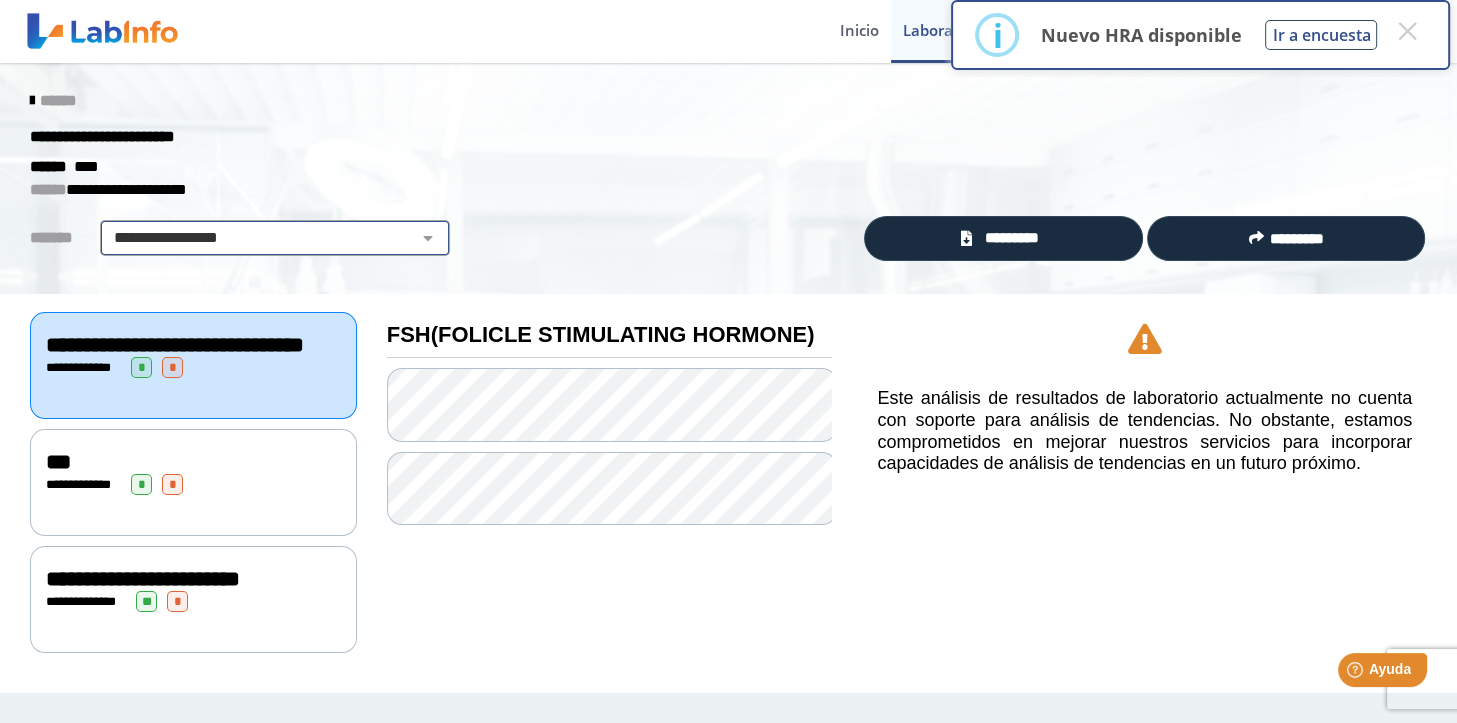 click on "**********" 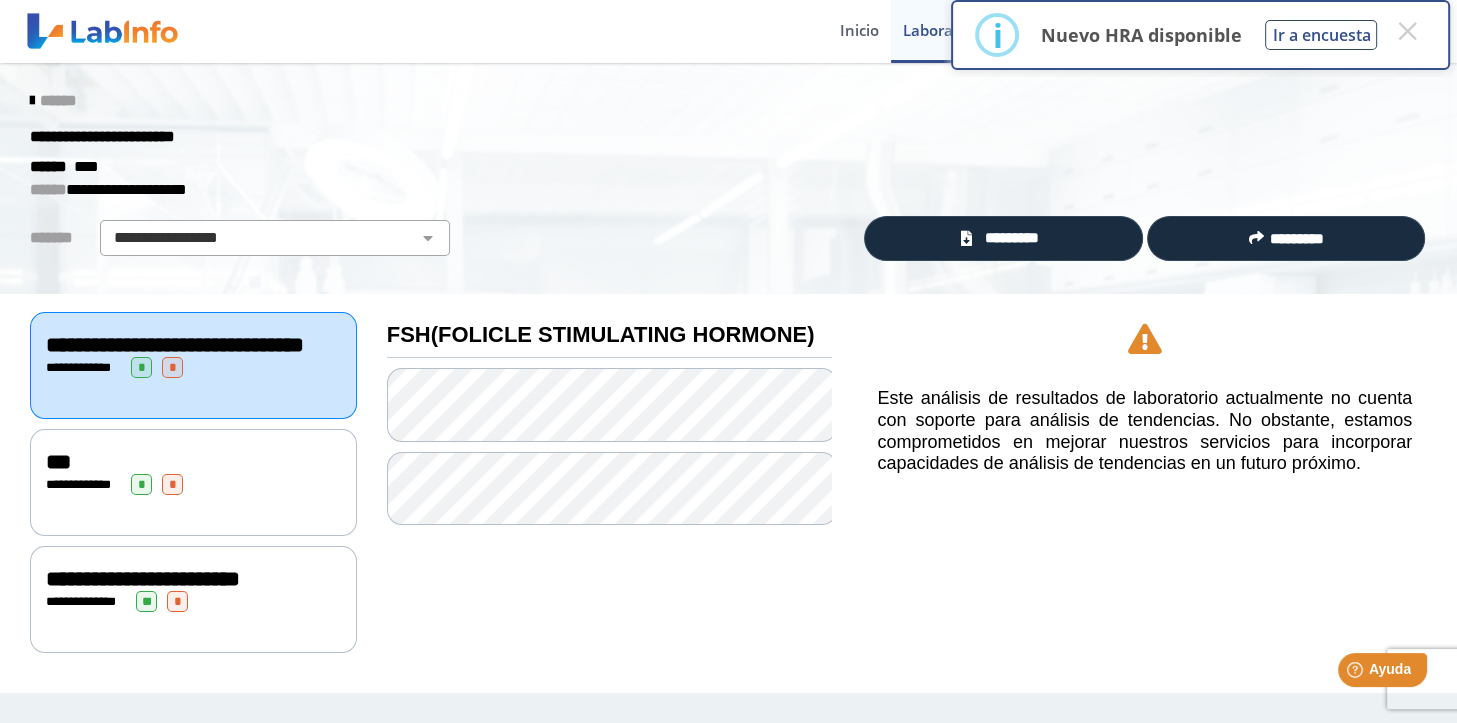 click on "**********" 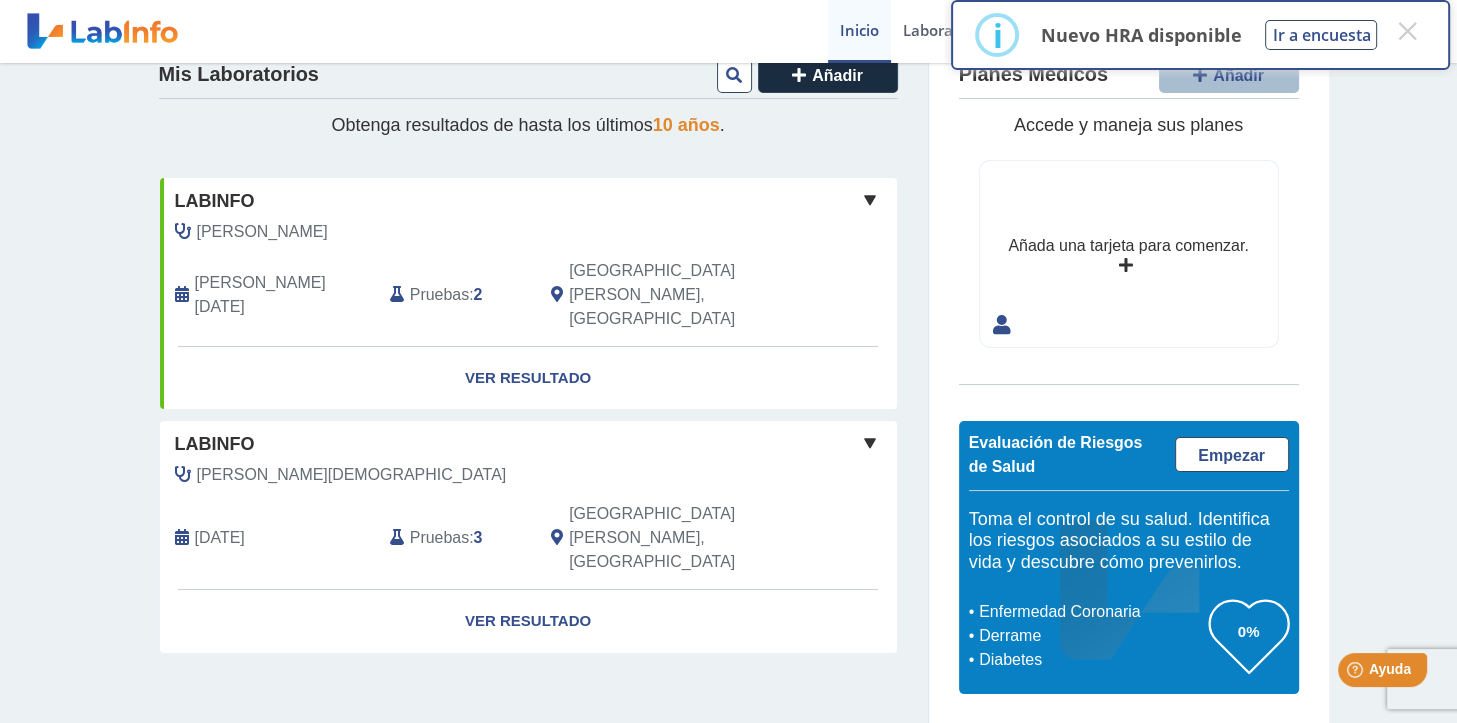 scroll, scrollTop: 0, scrollLeft: 0, axis: both 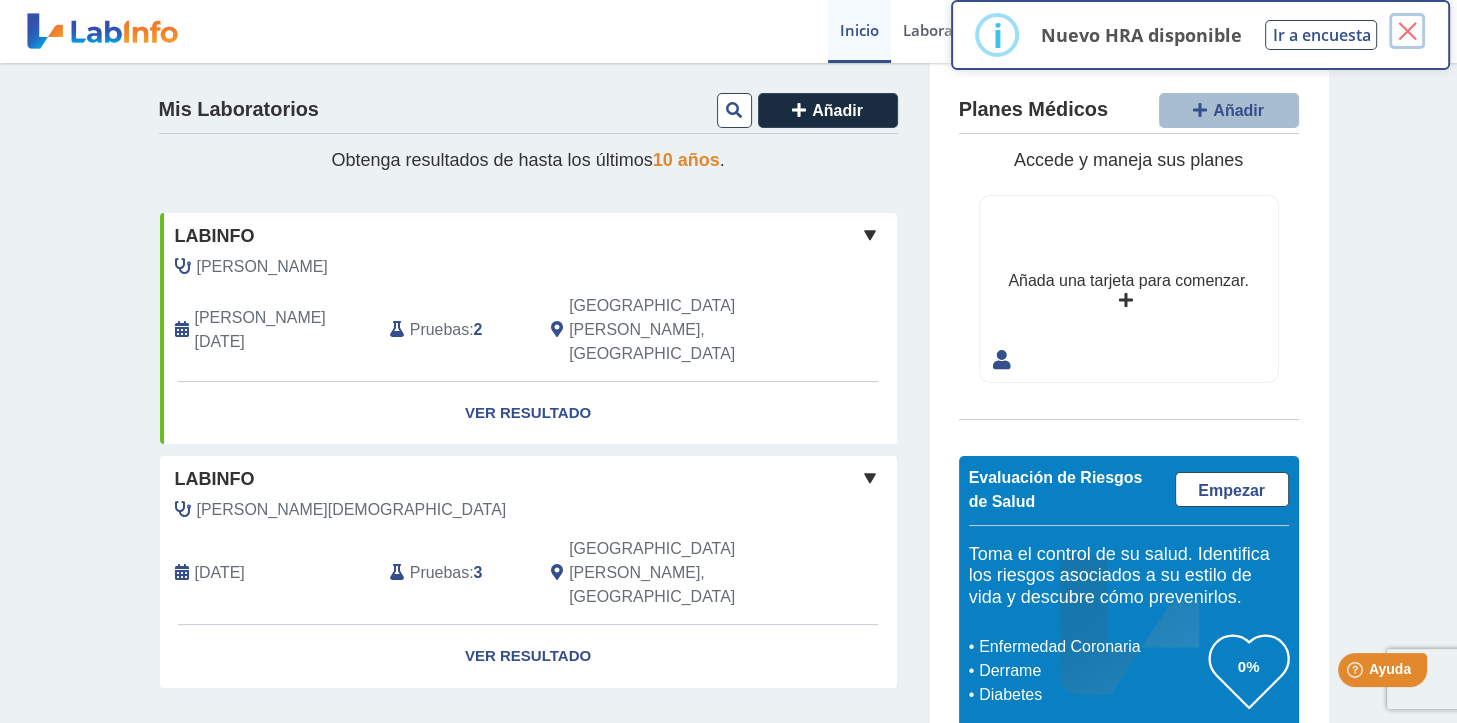 click on "×" at bounding box center [1407, 31] 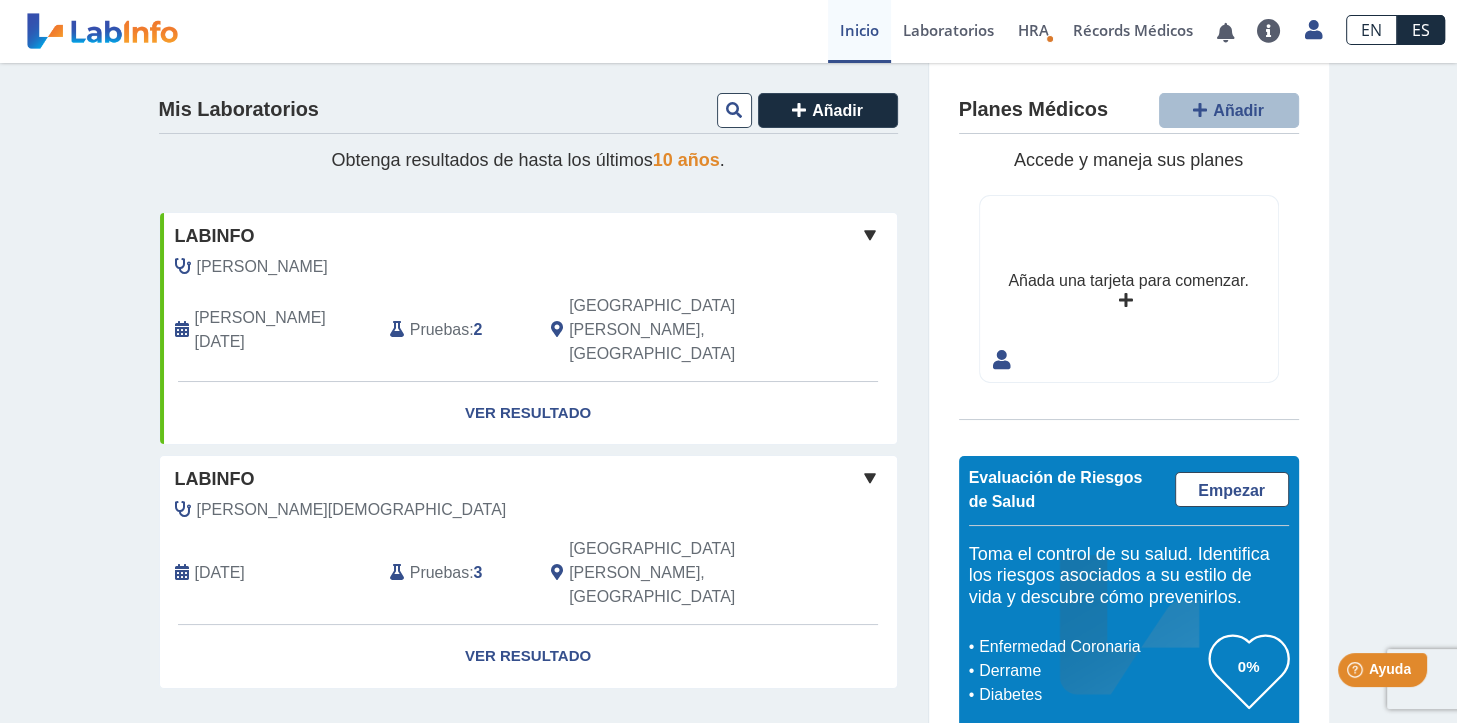 click on "Inicio" at bounding box center (859, 31) 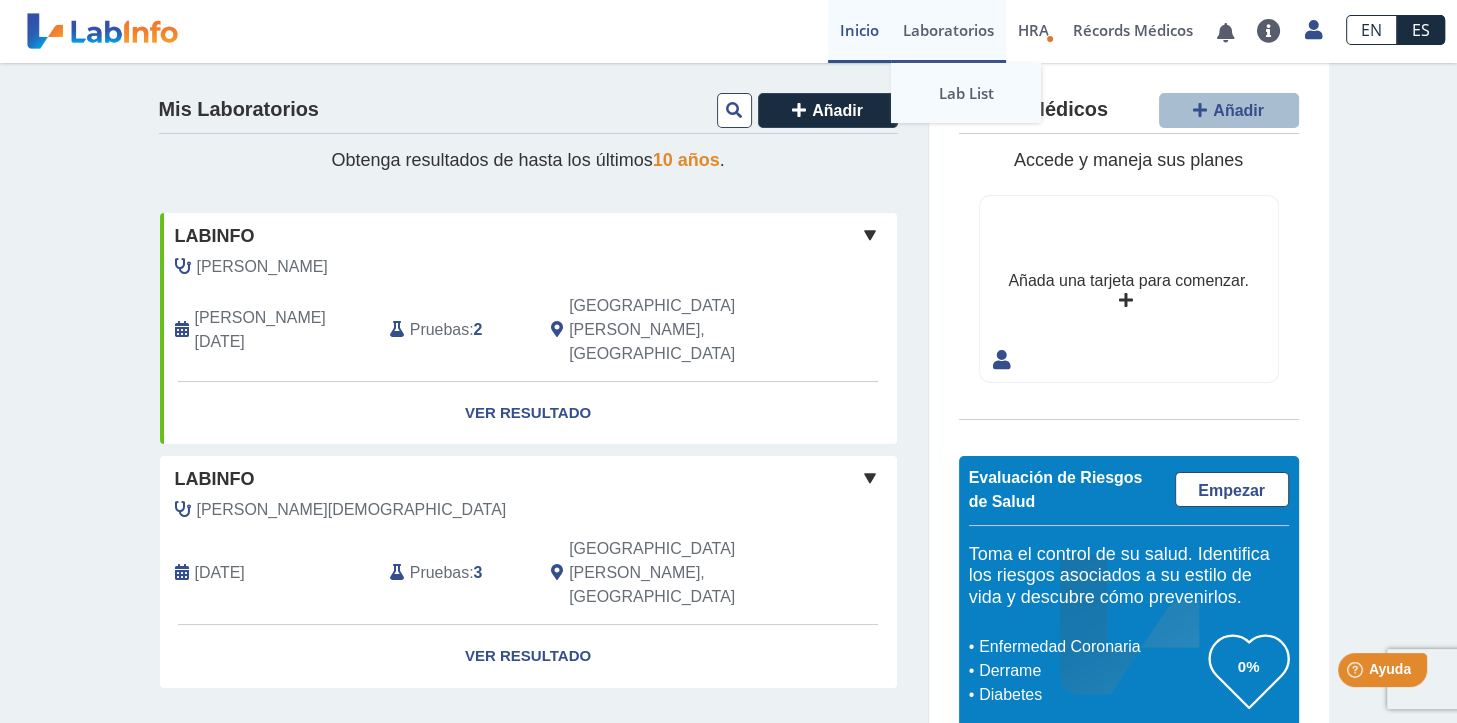 click on "Lab List" at bounding box center [966, 93] 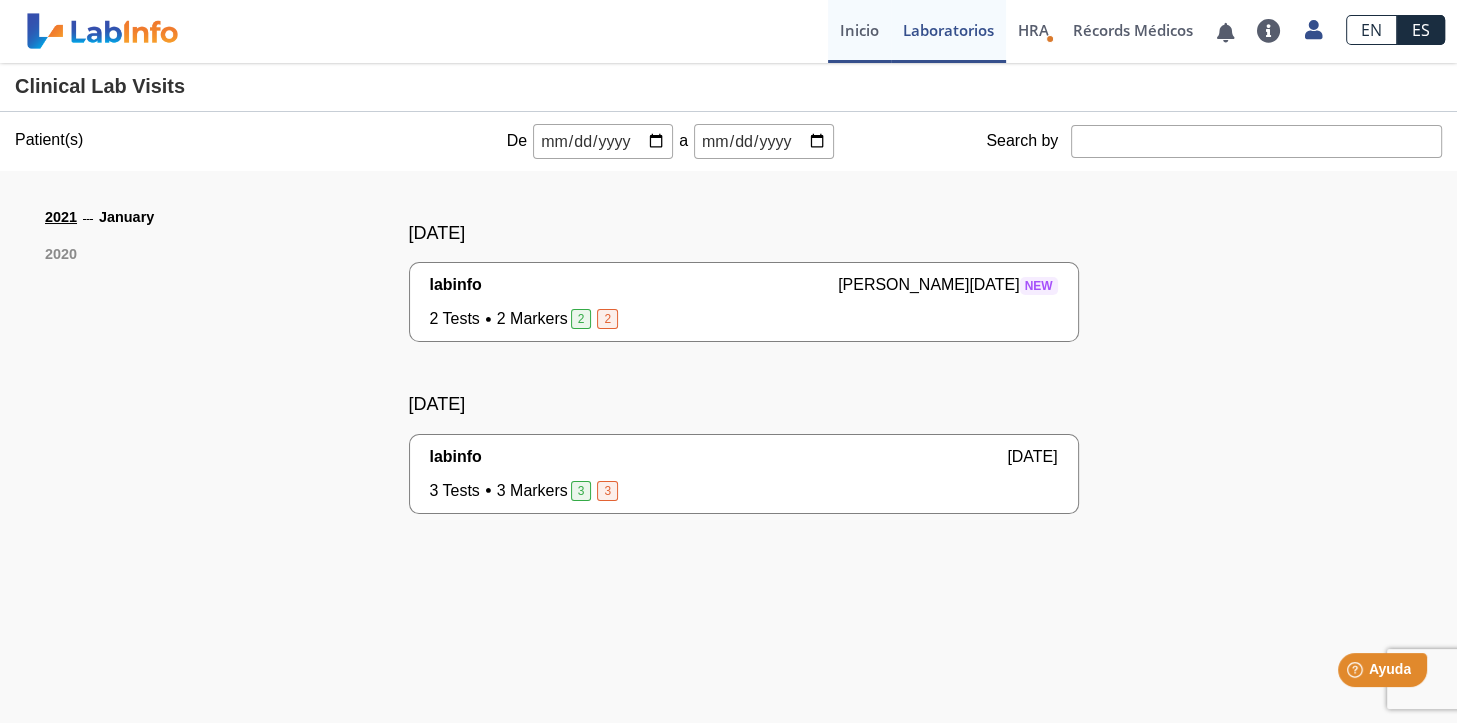 click on "Inicio" at bounding box center (859, 31) 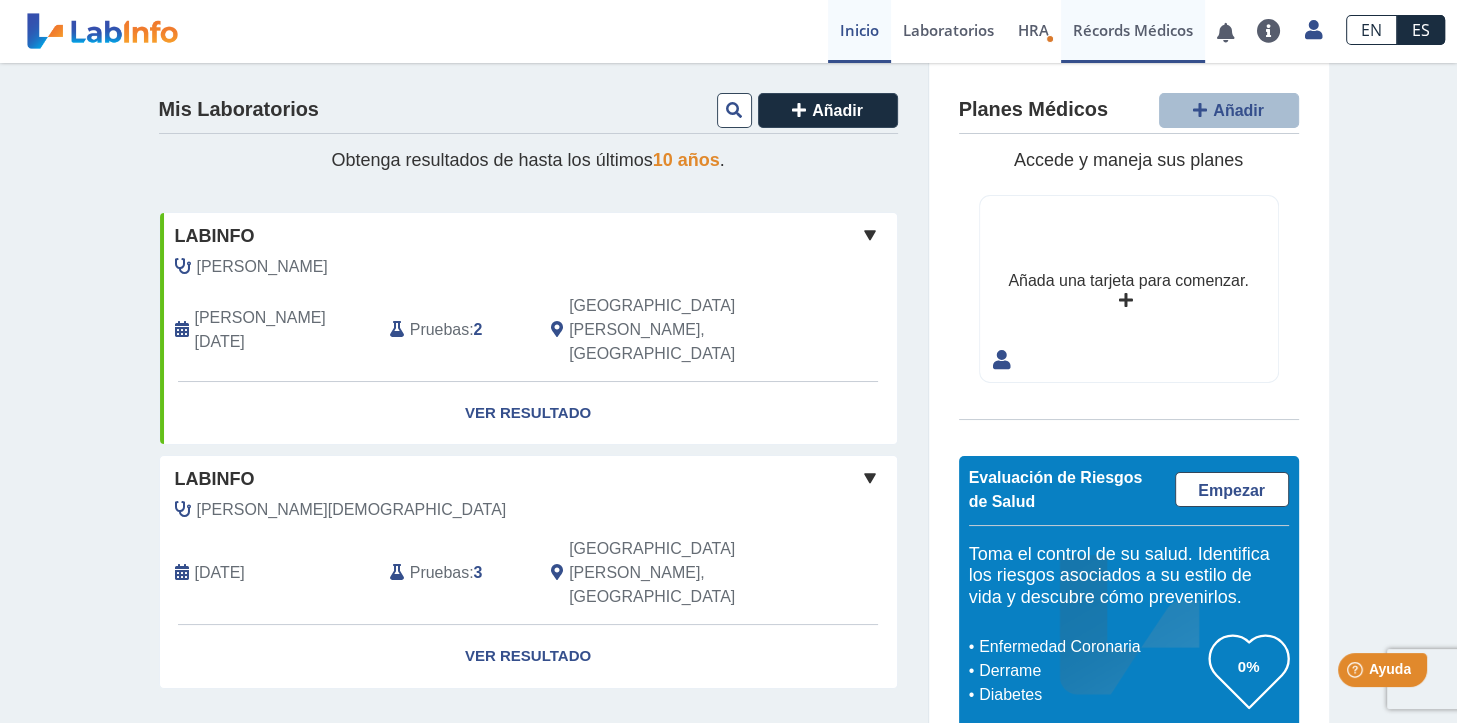 click on "Récords Médicos" at bounding box center (1133, 31) 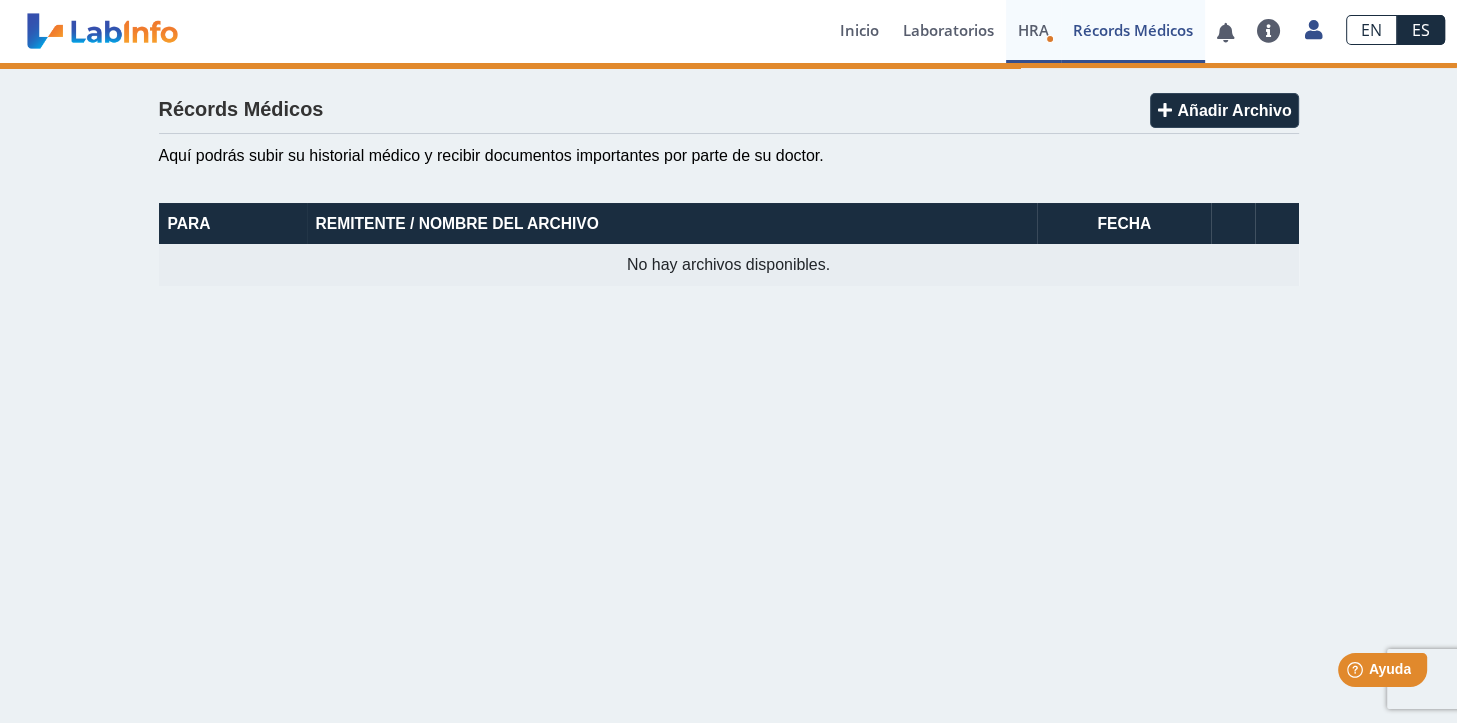 click at bounding box center (1050, 39) 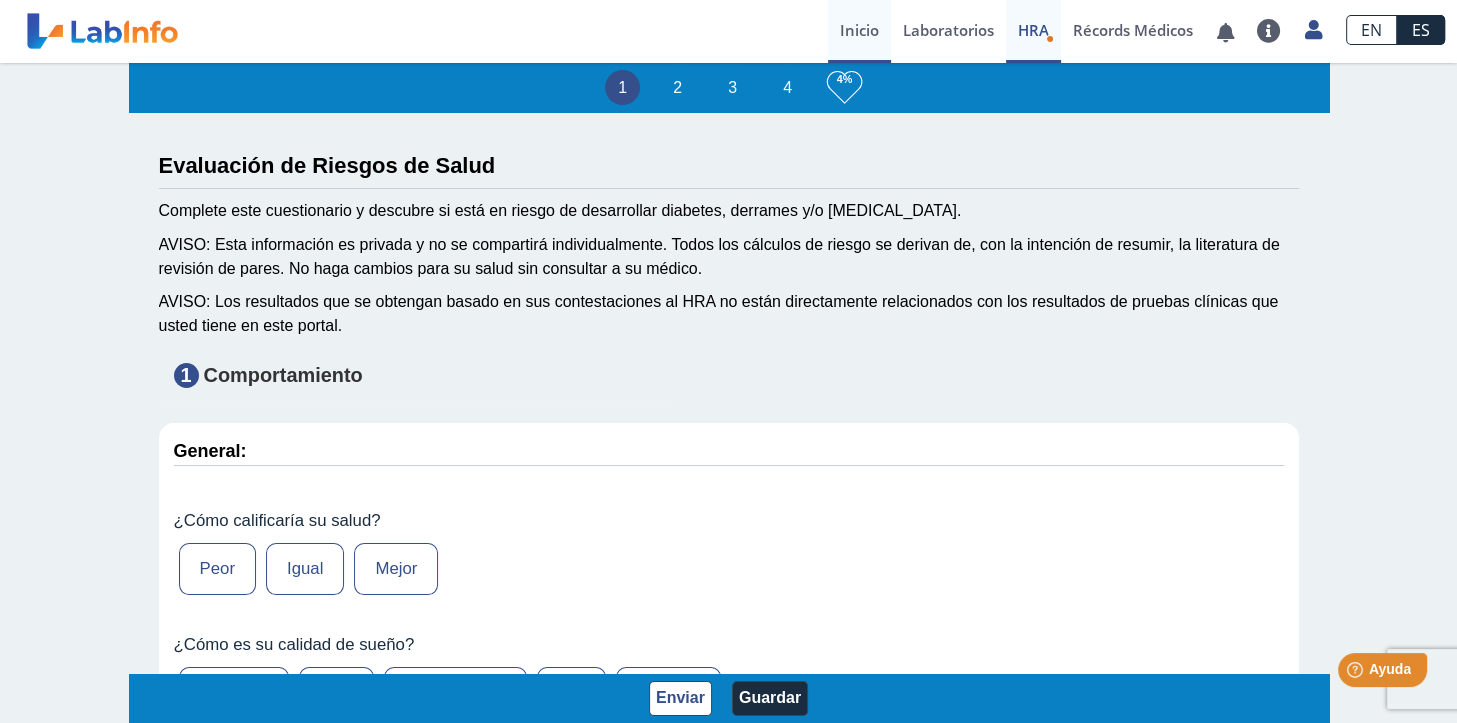 click on "Inicio" at bounding box center (859, 31) 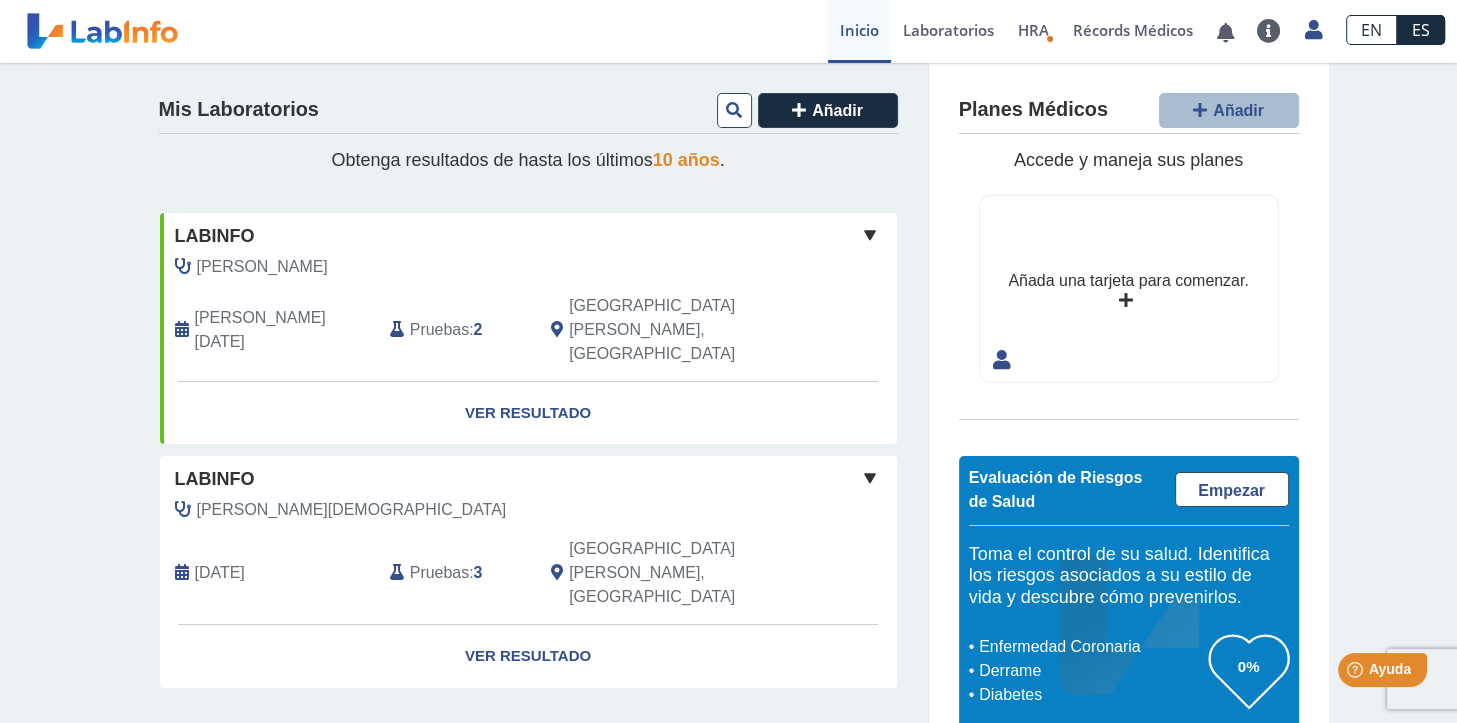 scroll, scrollTop: 35, scrollLeft: 0, axis: vertical 